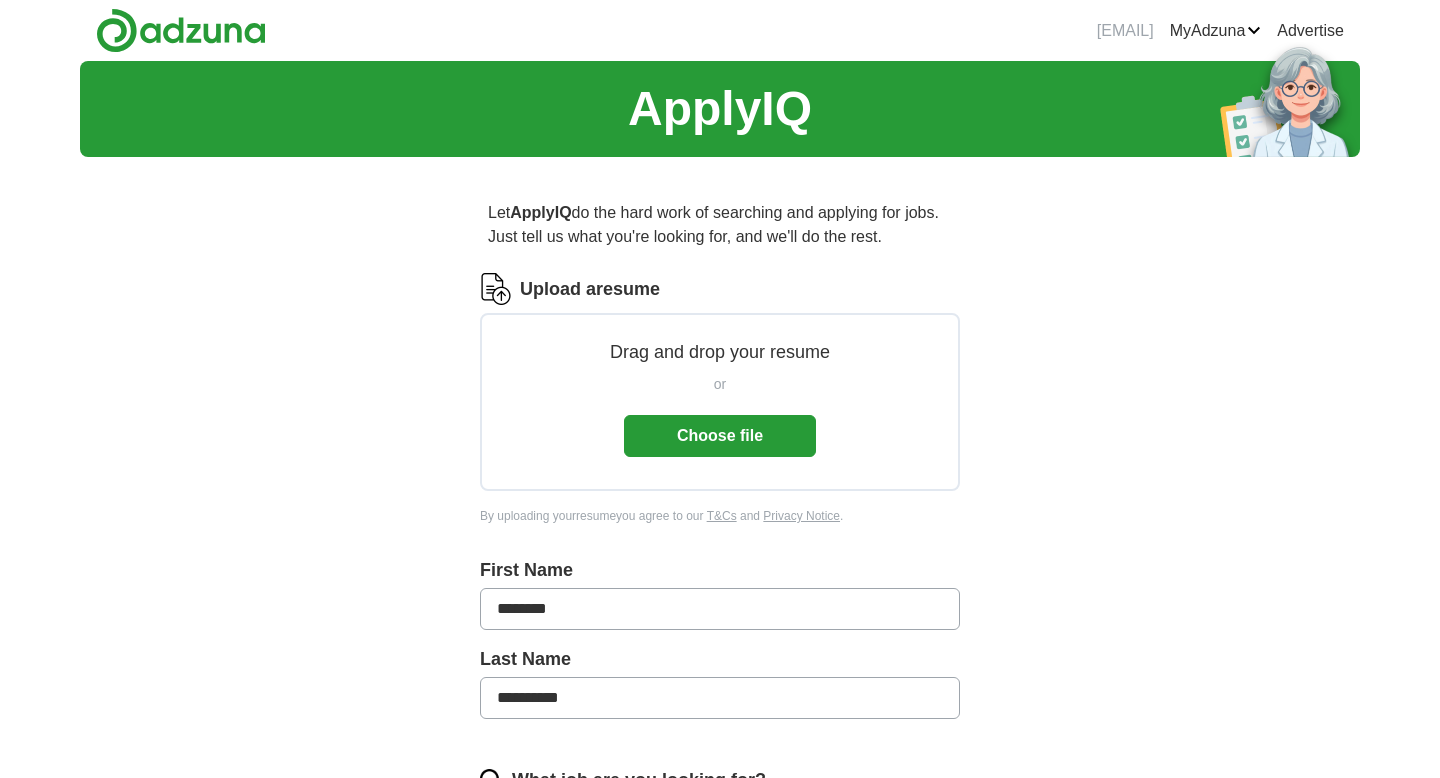 scroll, scrollTop: 0, scrollLeft: 0, axis: both 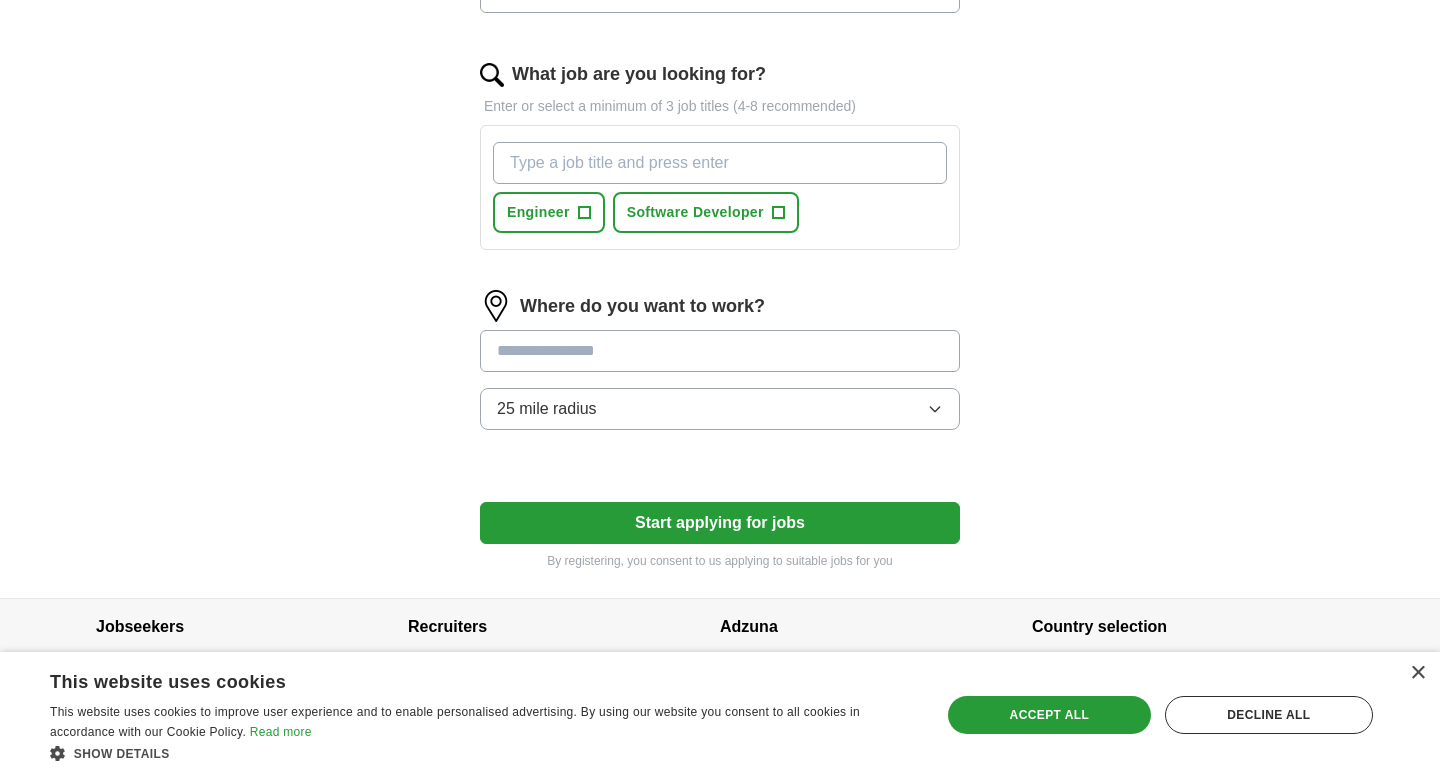 click at bounding box center [720, 351] 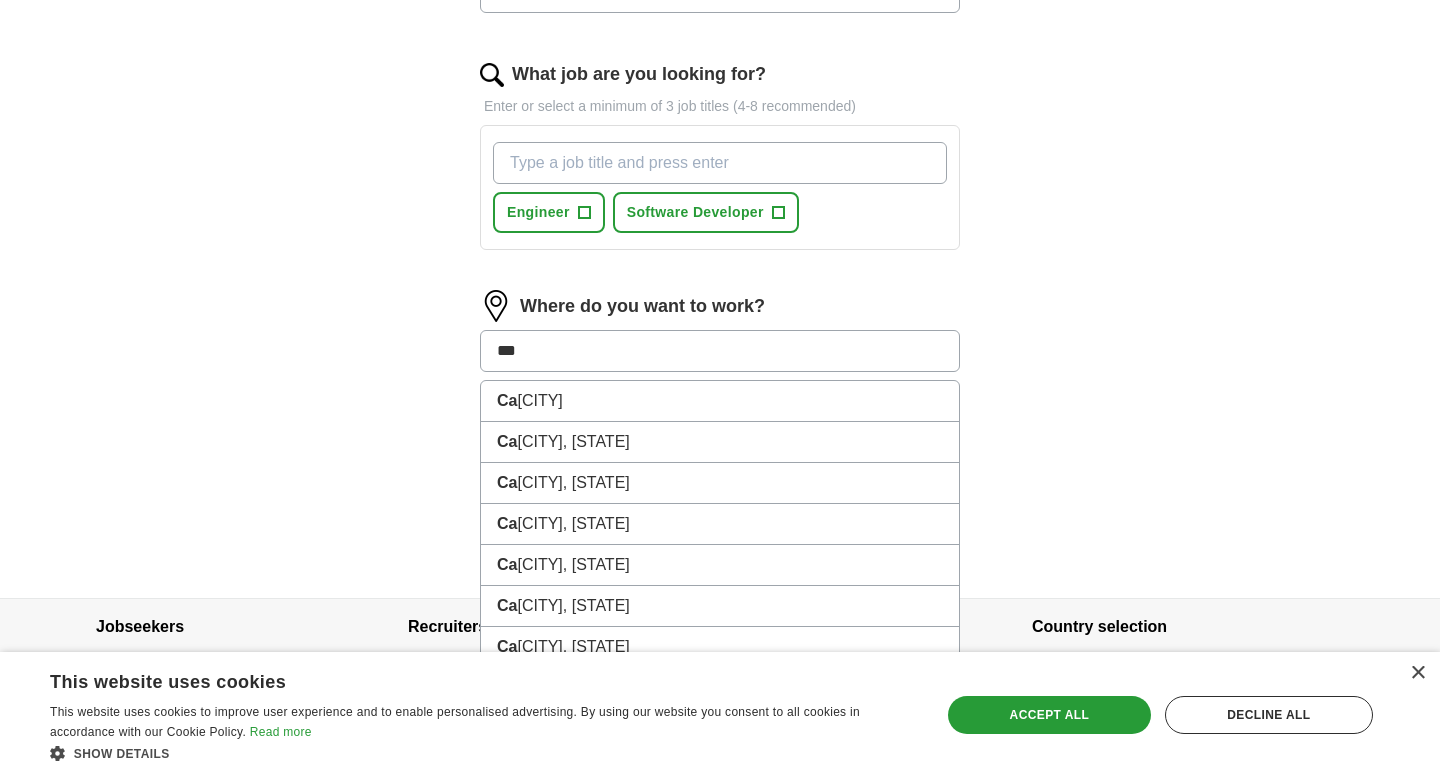 type on "****" 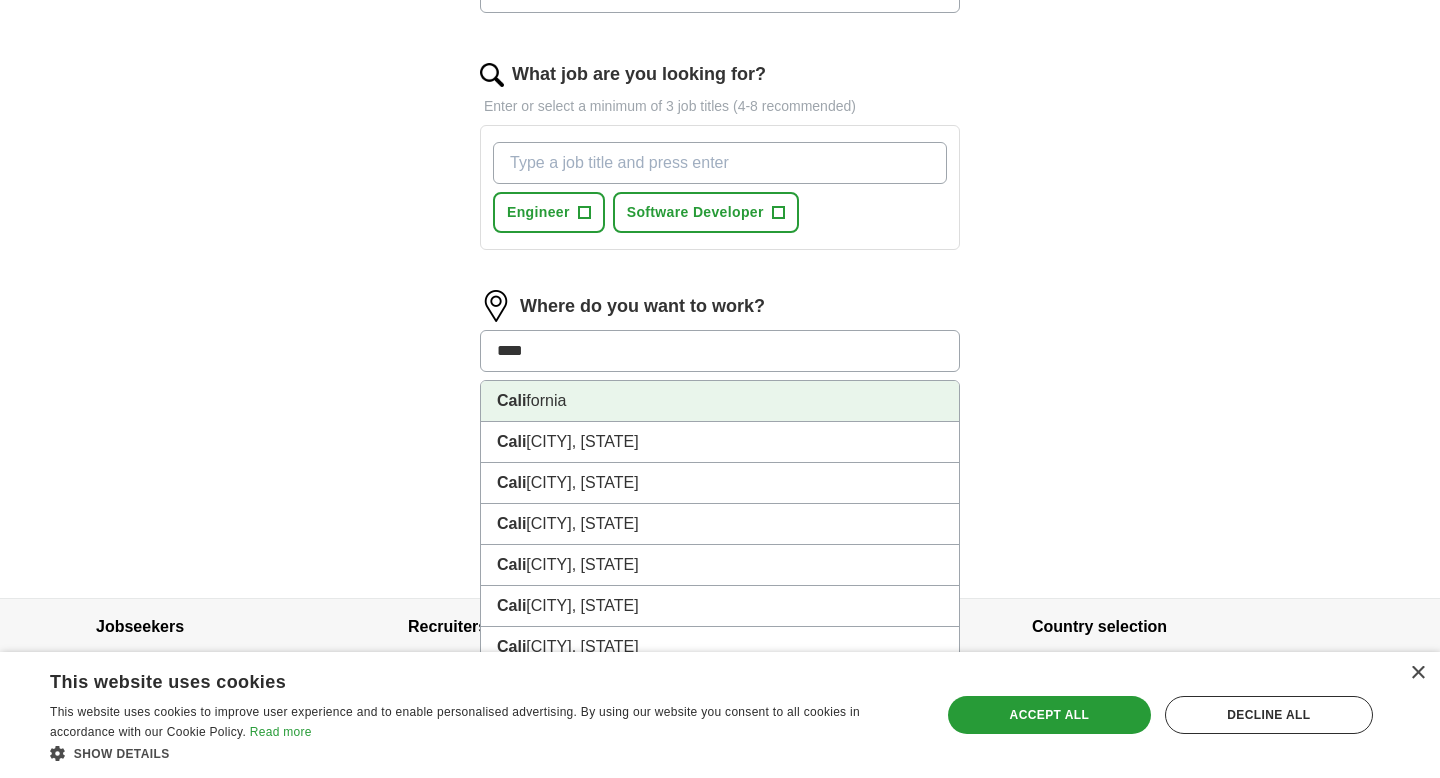 click on "[CITY]" at bounding box center (720, 401) 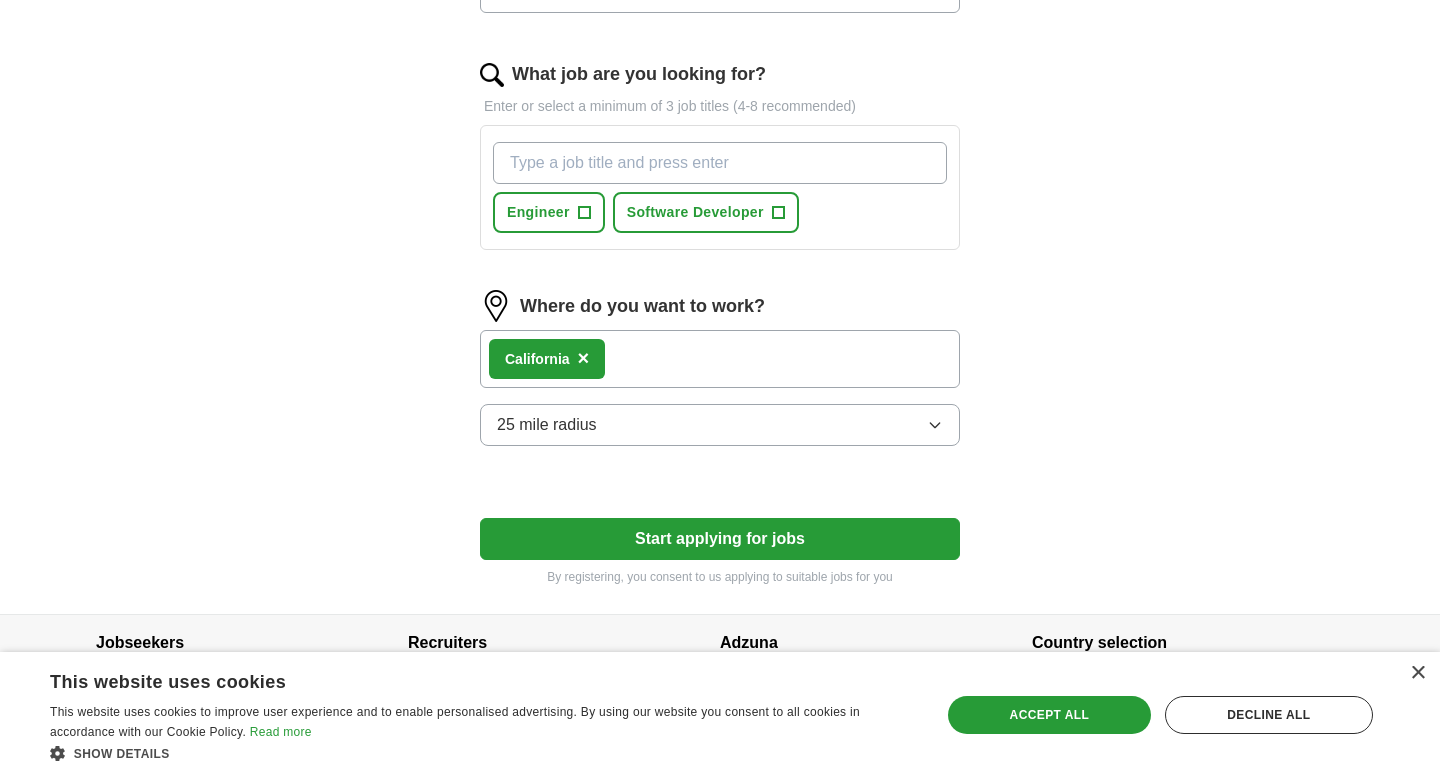 click on "[CITY] ×" at bounding box center [720, 359] 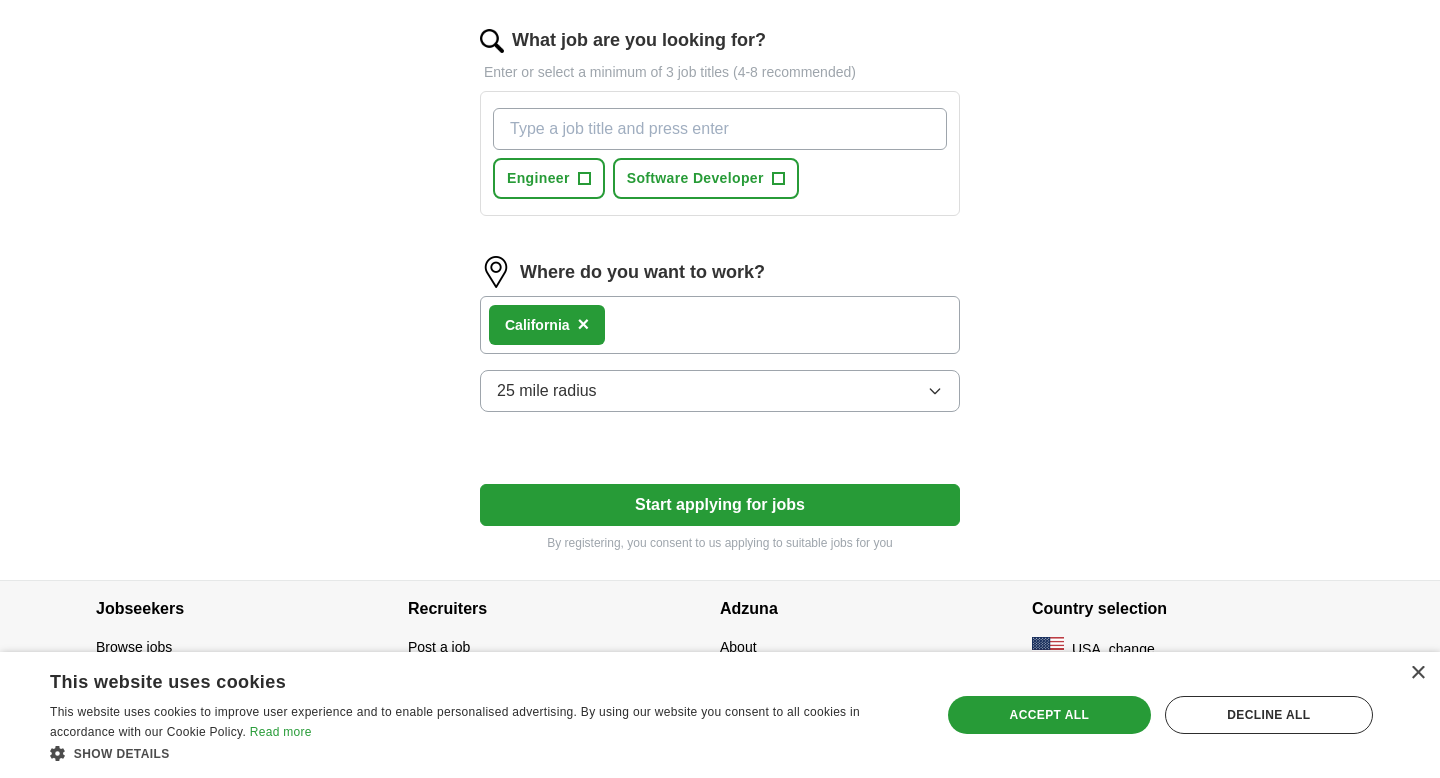 scroll, scrollTop: 744, scrollLeft: 0, axis: vertical 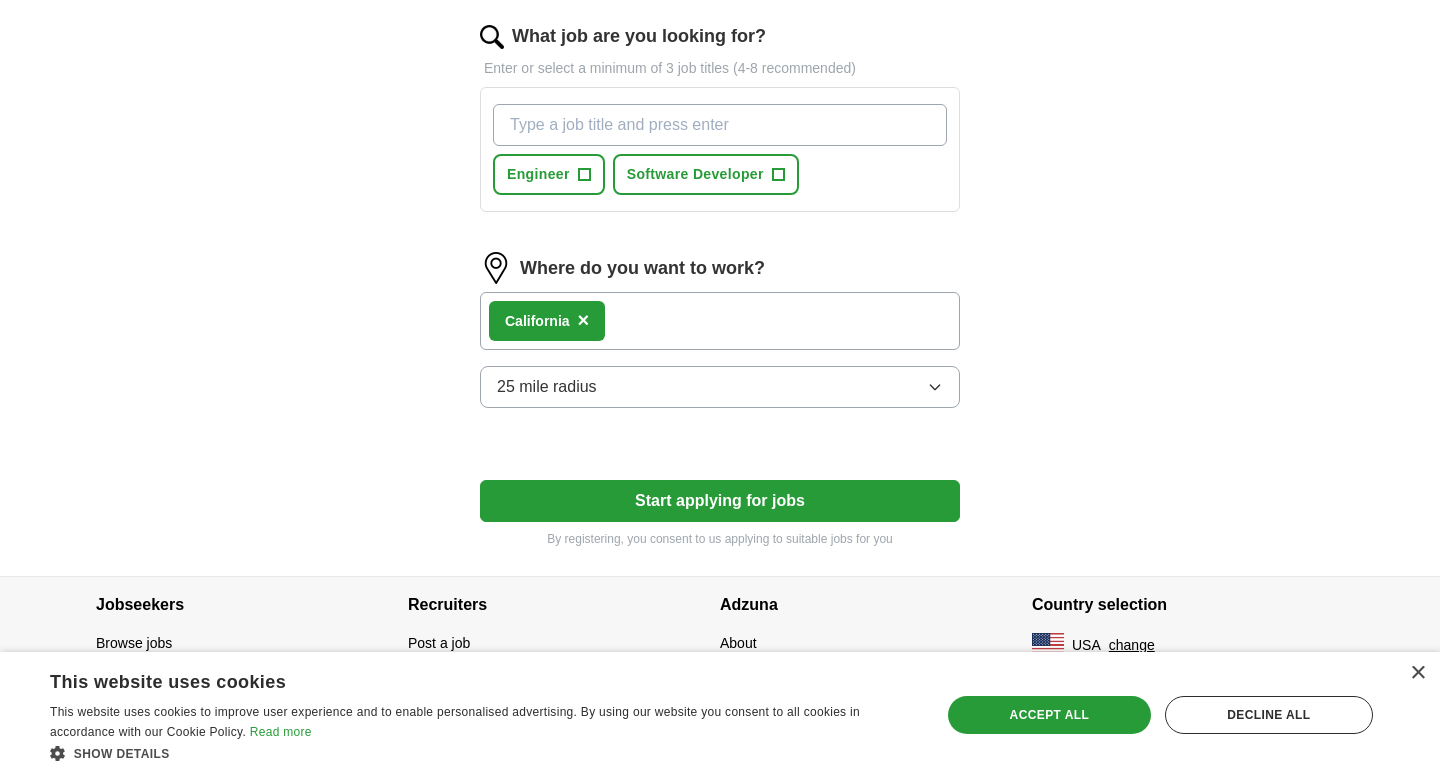 click on "[CITY] ×" at bounding box center (720, 321) 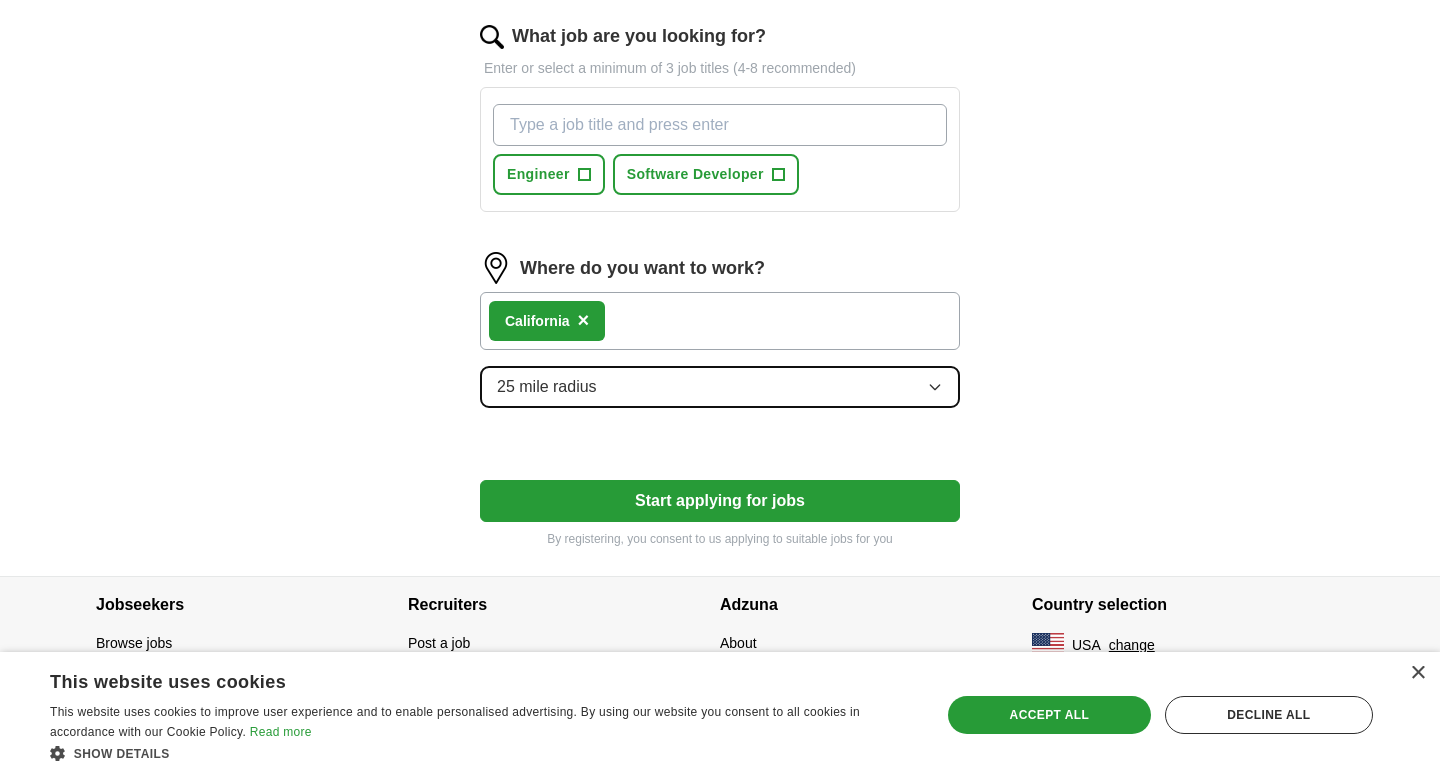 click on "25 mile radius" at bounding box center (720, 387) 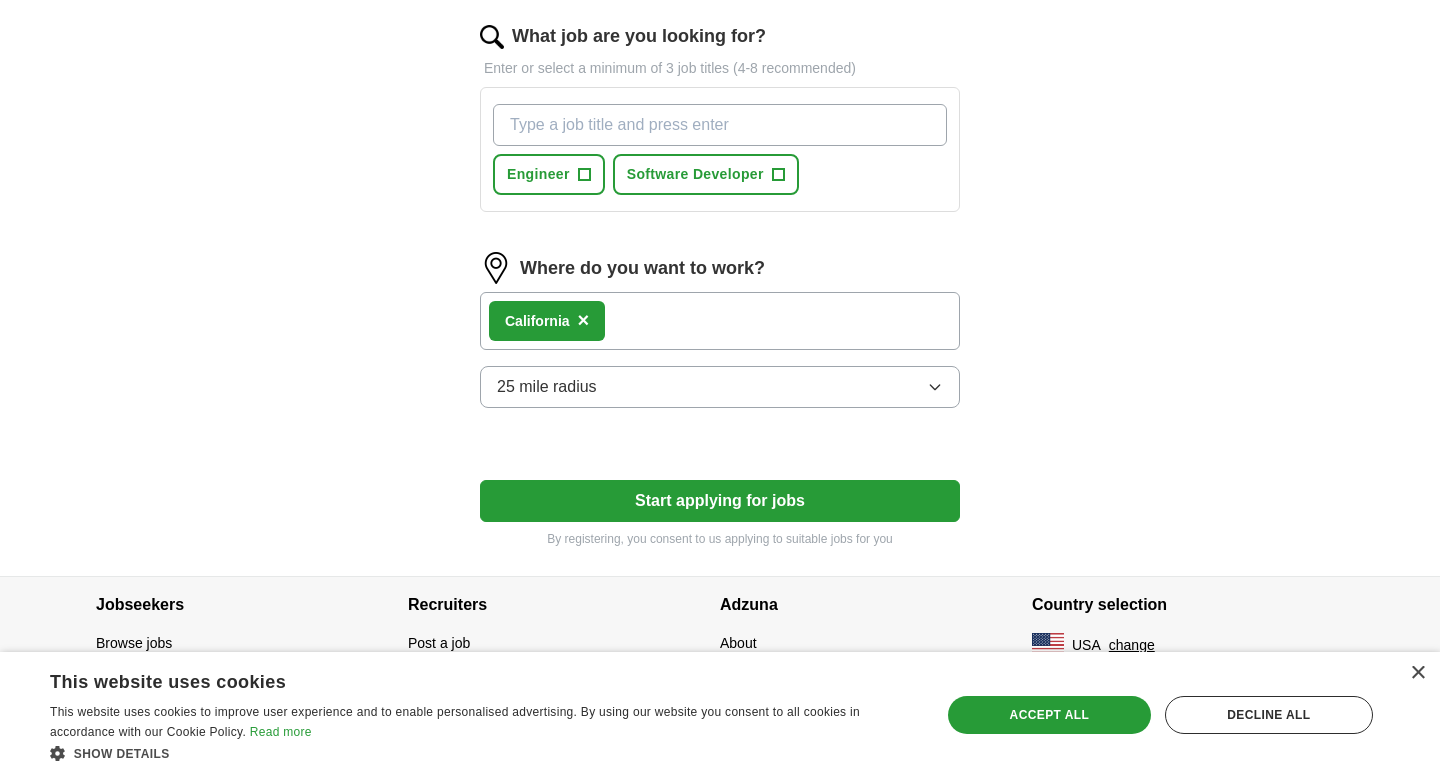 click on "ApplyIQ Let ApplyIQ do the hard work of searching and applying for jobs. Just tell us what you're looking for, and we'll do the rest. Upload a resume Drag and drop your resume or Choose file By uploading your resume you agree to our T&Cs and Privacy Notice. First Name ******** Last Name ******** What job are you looking for? Enter or select a minimum of 3 job titles (4-8 recommended) Engineer + Software Developer + Where do you want to work? [CITY] × 25 mile radius Start applying for jobs By registering, you consent to us applying to suitable jobs for you" at bounding box center (720, -54) 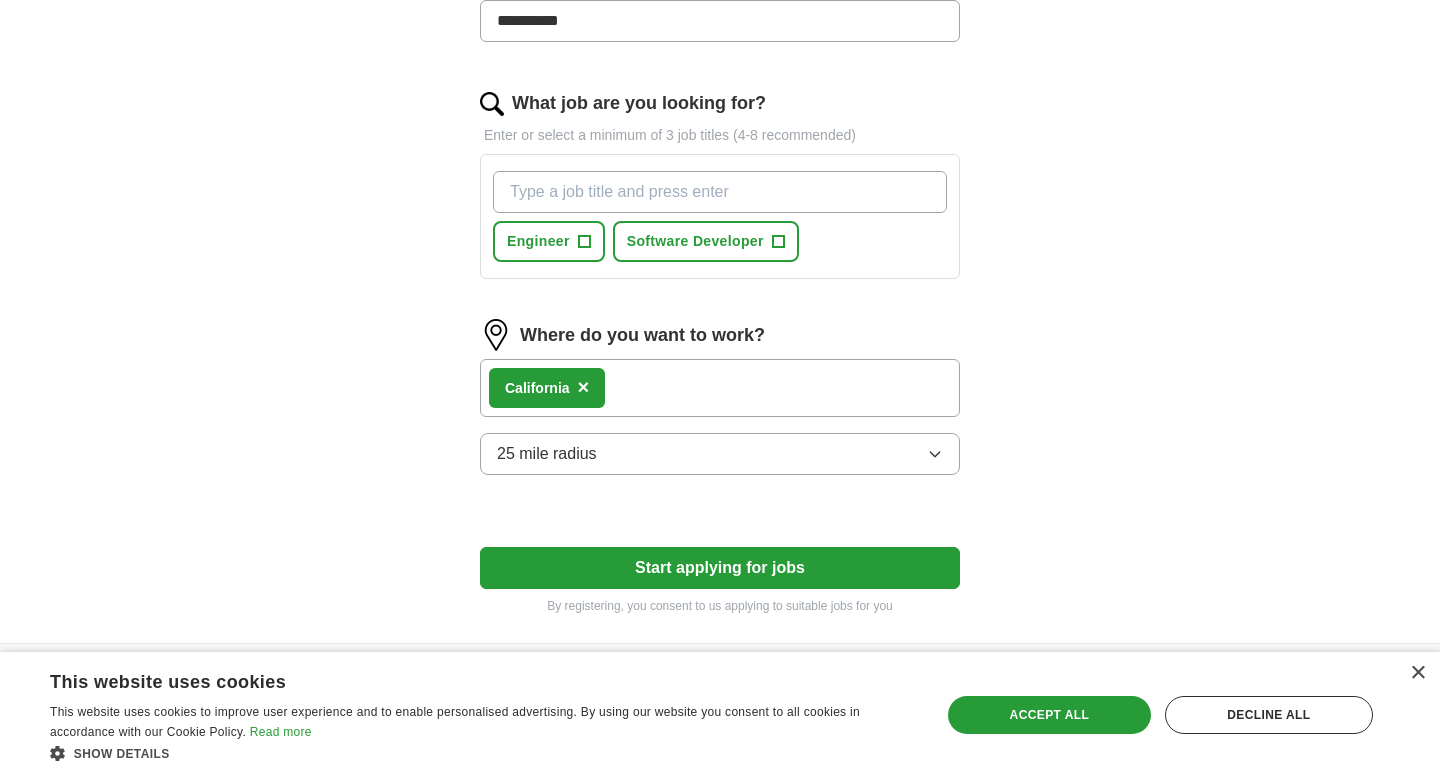 scroll, scrollTop: 676, scrollLeft: 0, axis: vertical 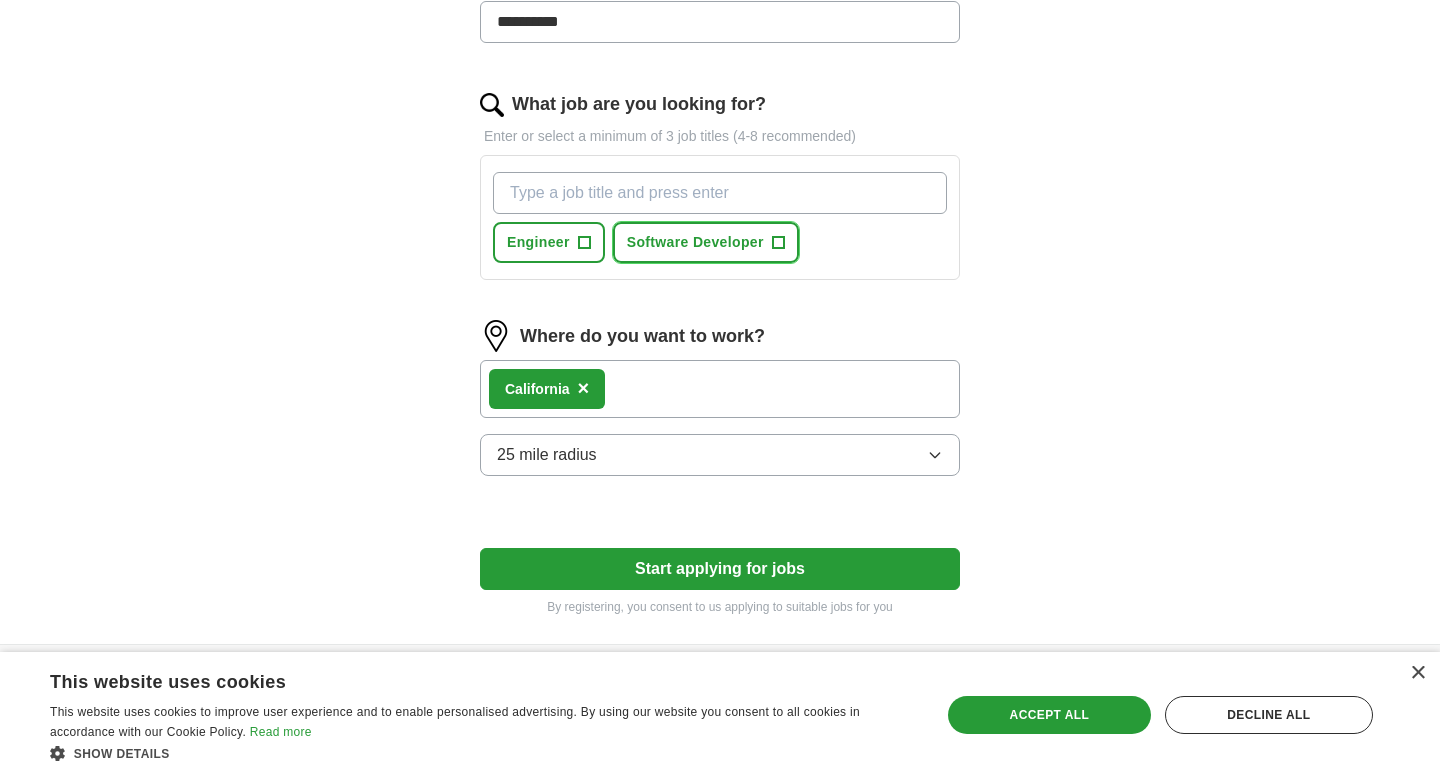 click on "Software Developer" at bounding box center (695, 242) 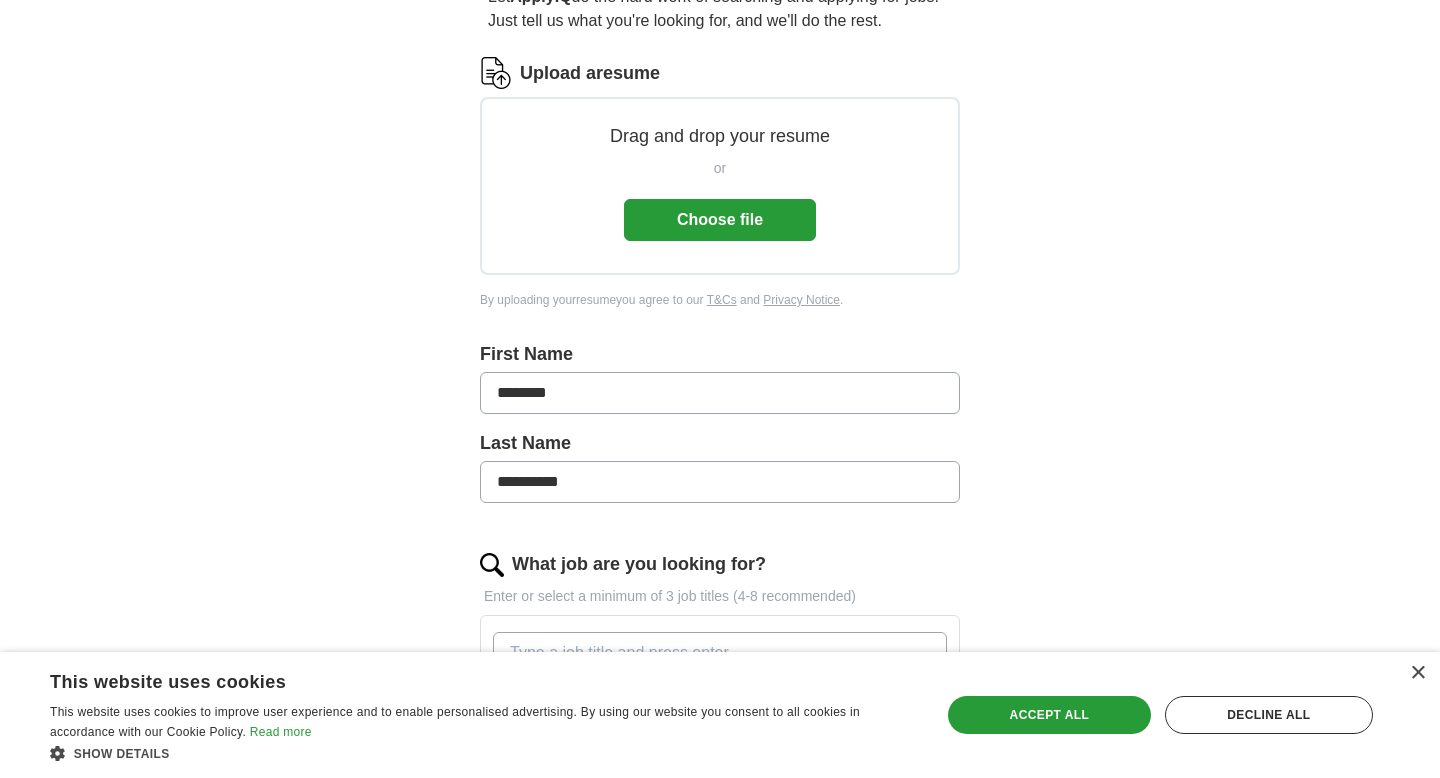 scroll, scrollTop: 176, scrollLeft: 0, axis: vertical 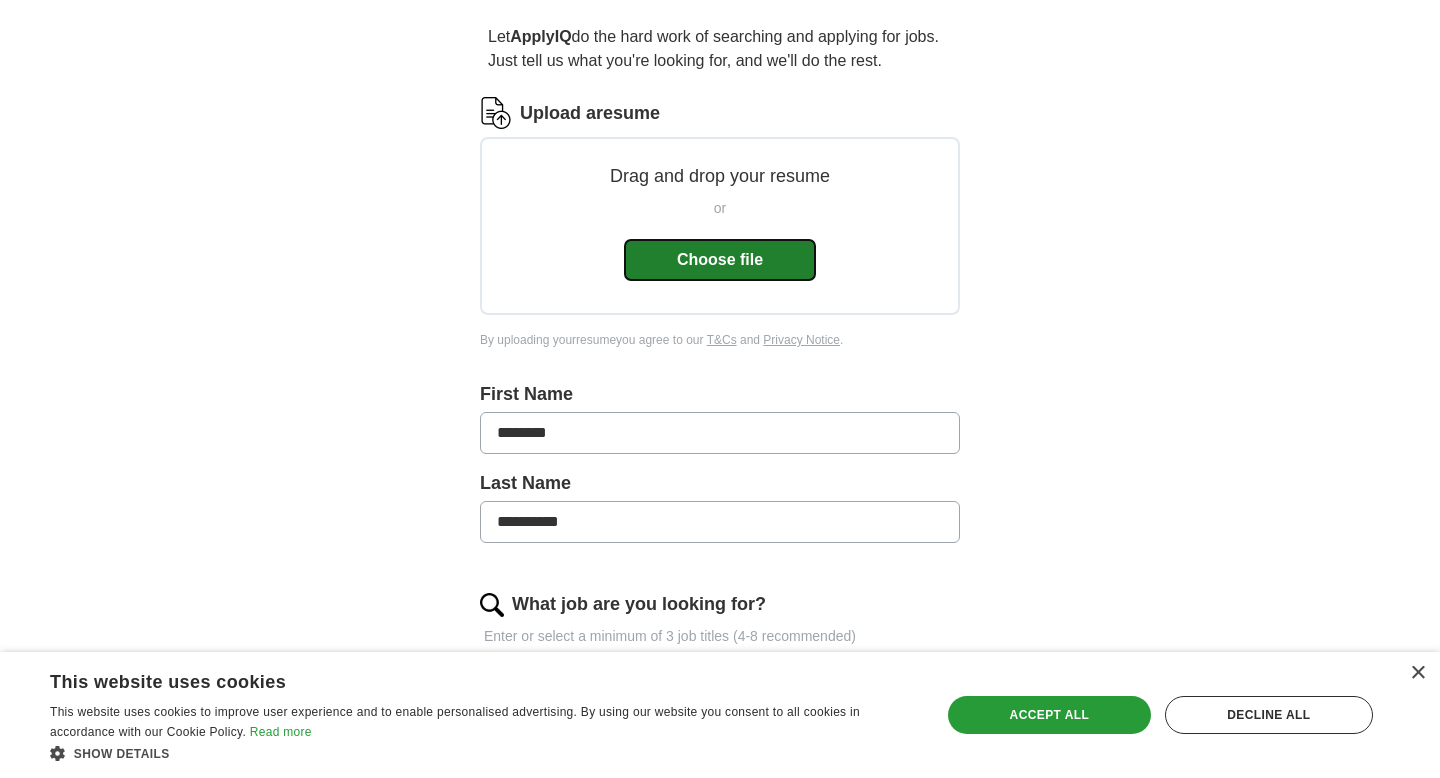 click on "Choose file" at bounding box center [720, 260] 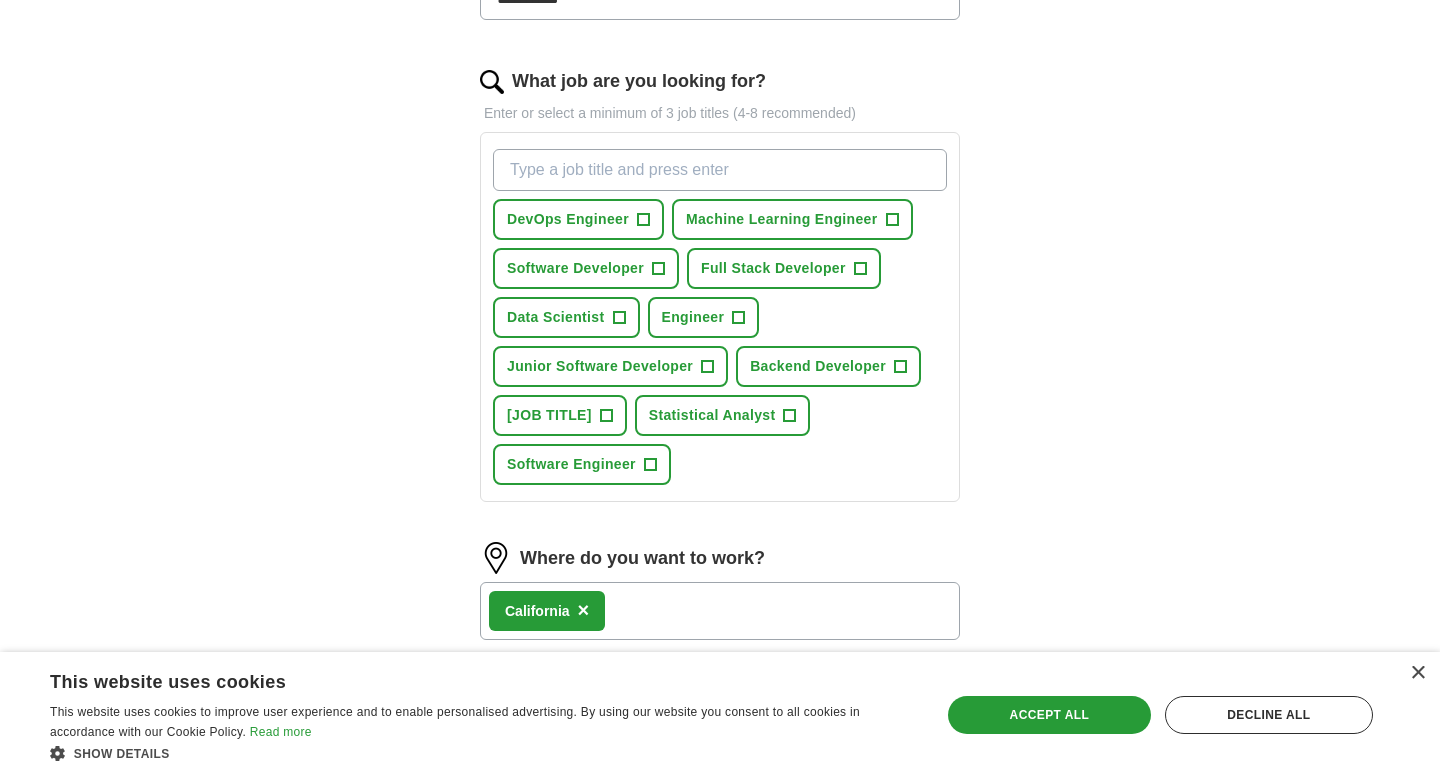 scroll, scrollTop: 605, scrollLeft: 0, axis: vertical 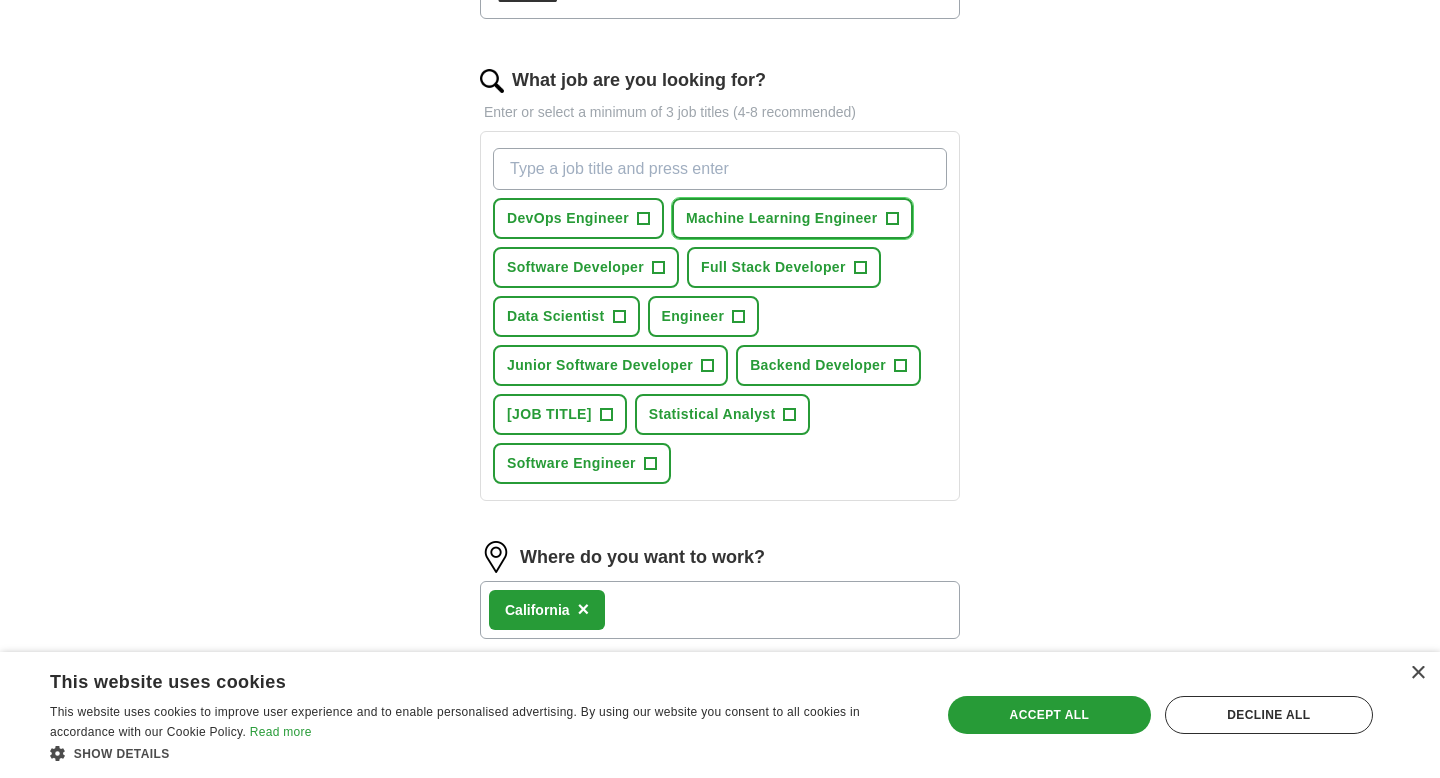 click on "+" at bounding box center (892, 219) 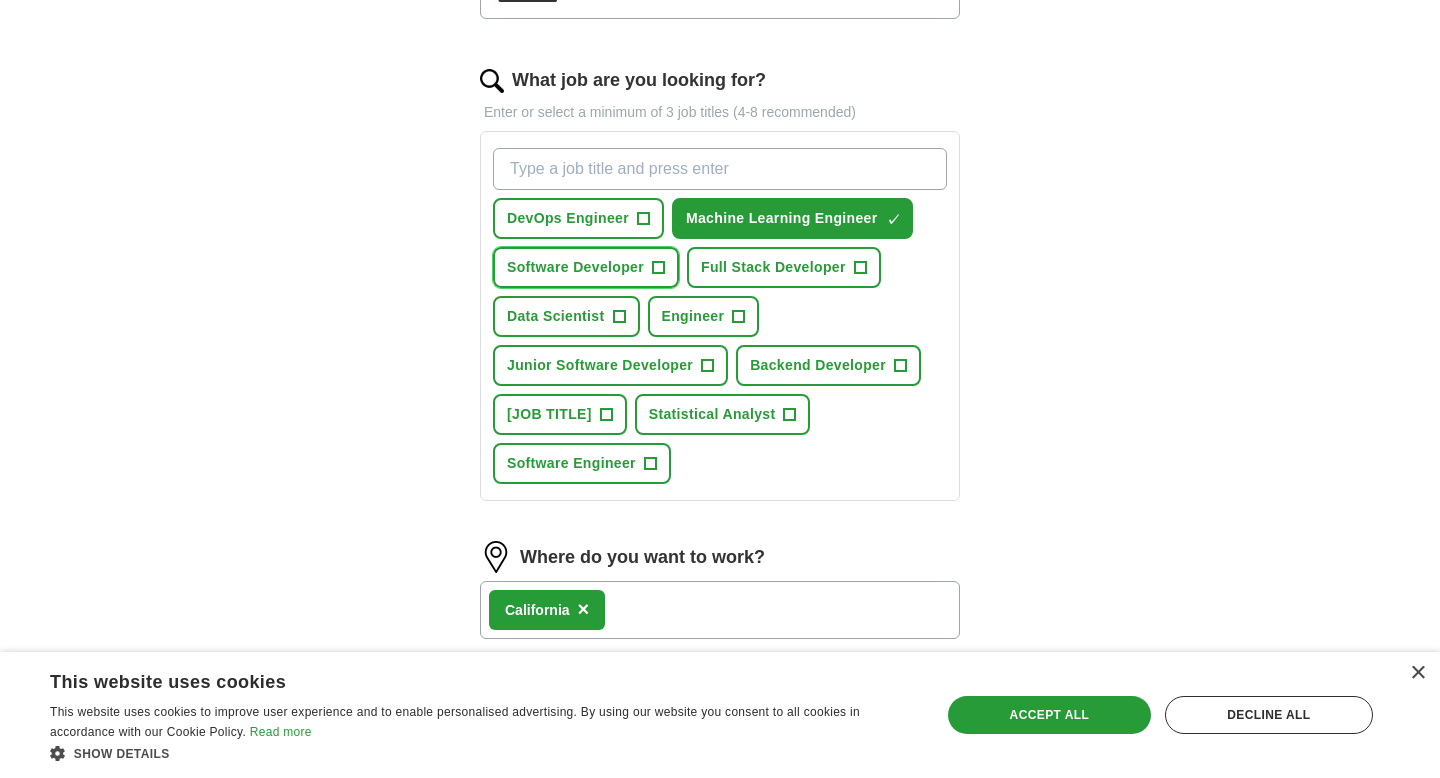 click on "+" at bounding box center (659, 268) 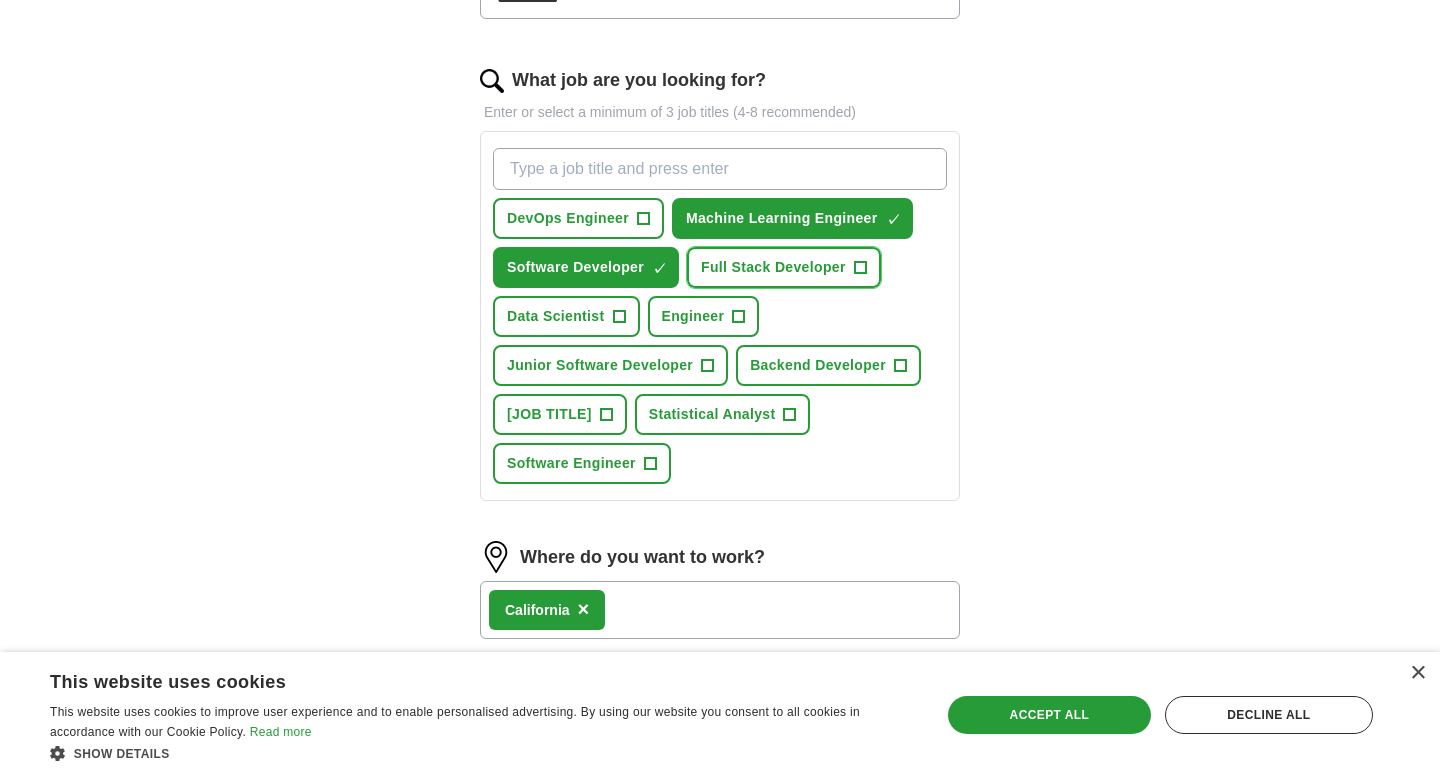 click on "+" at bounding box center (860, 268) 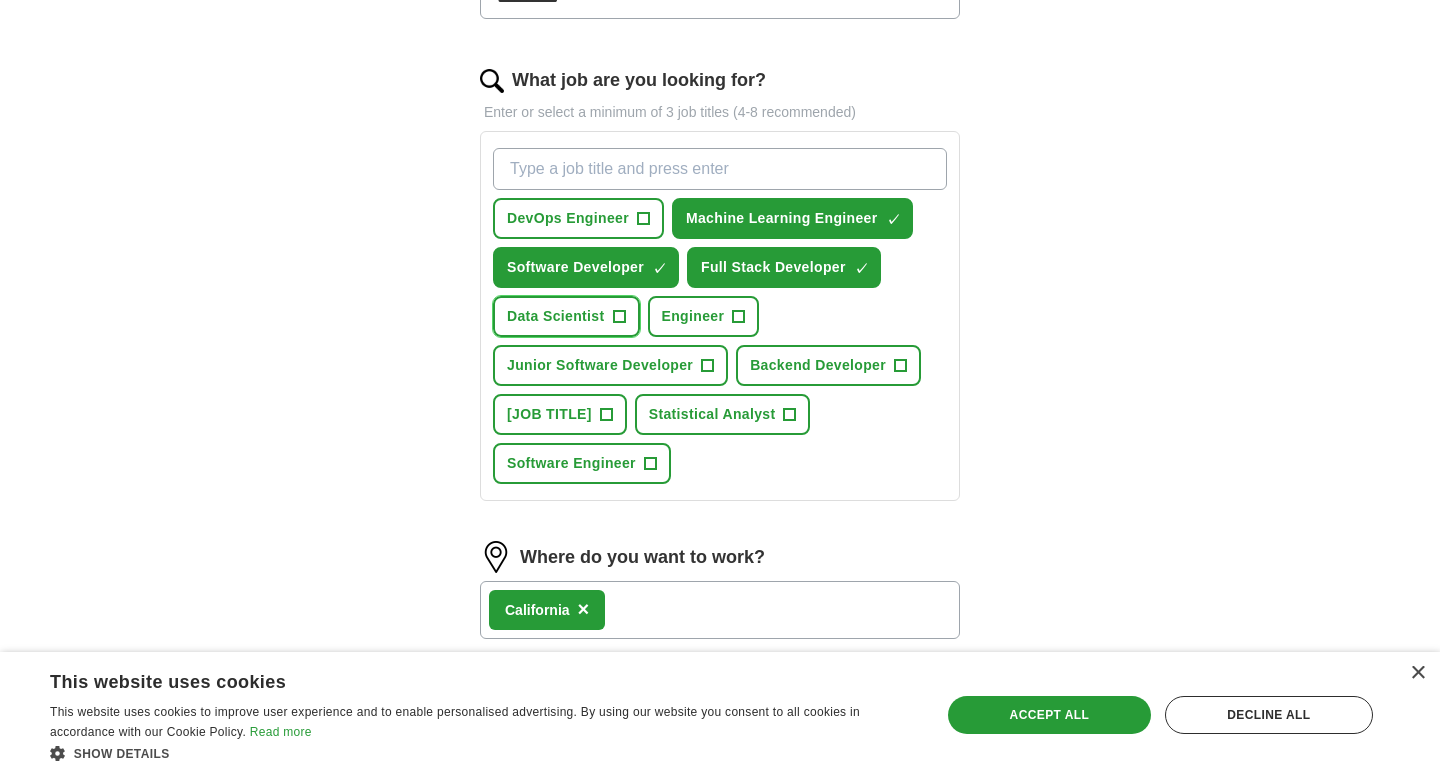 click on "+" at bounding box center [619, 317] 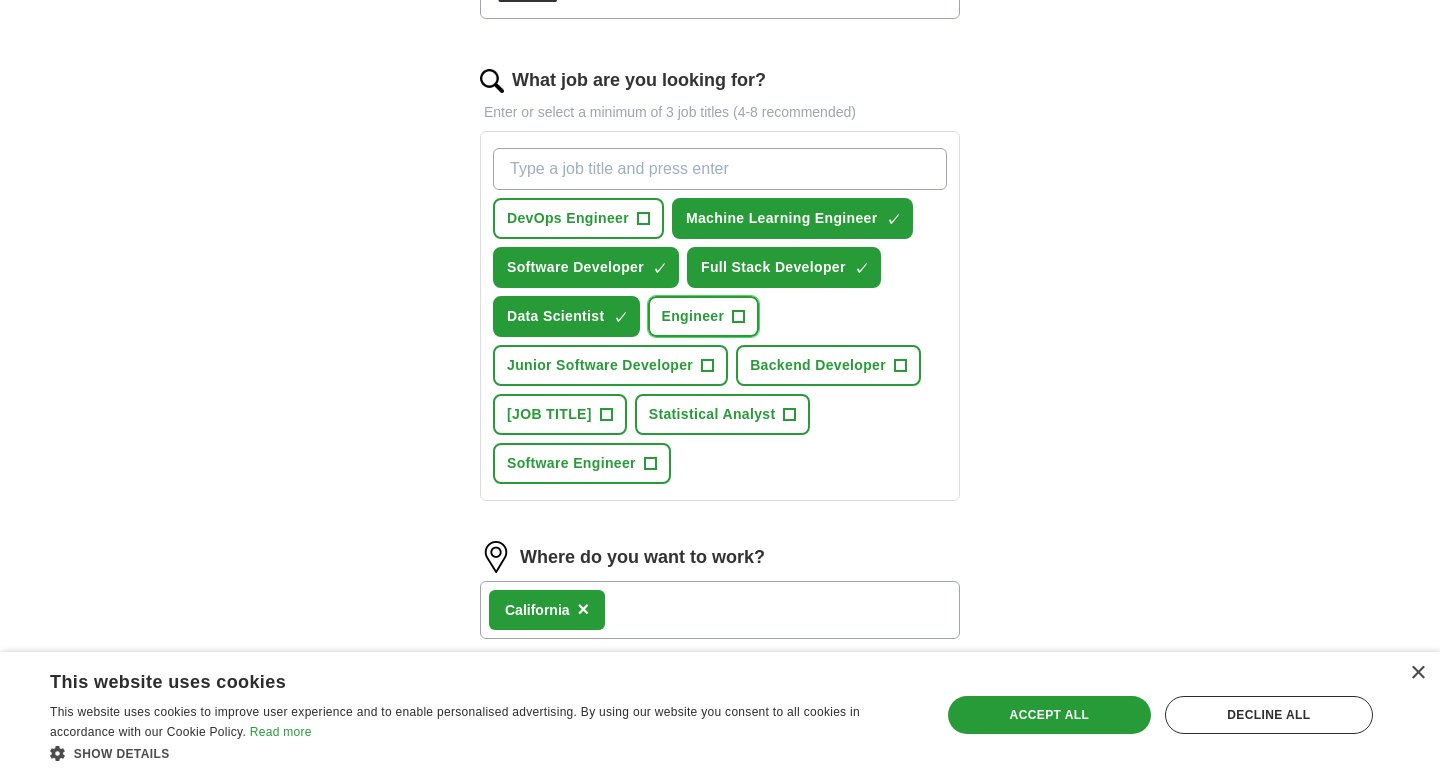 click on "Engineer" at bounding box center [693, 316] 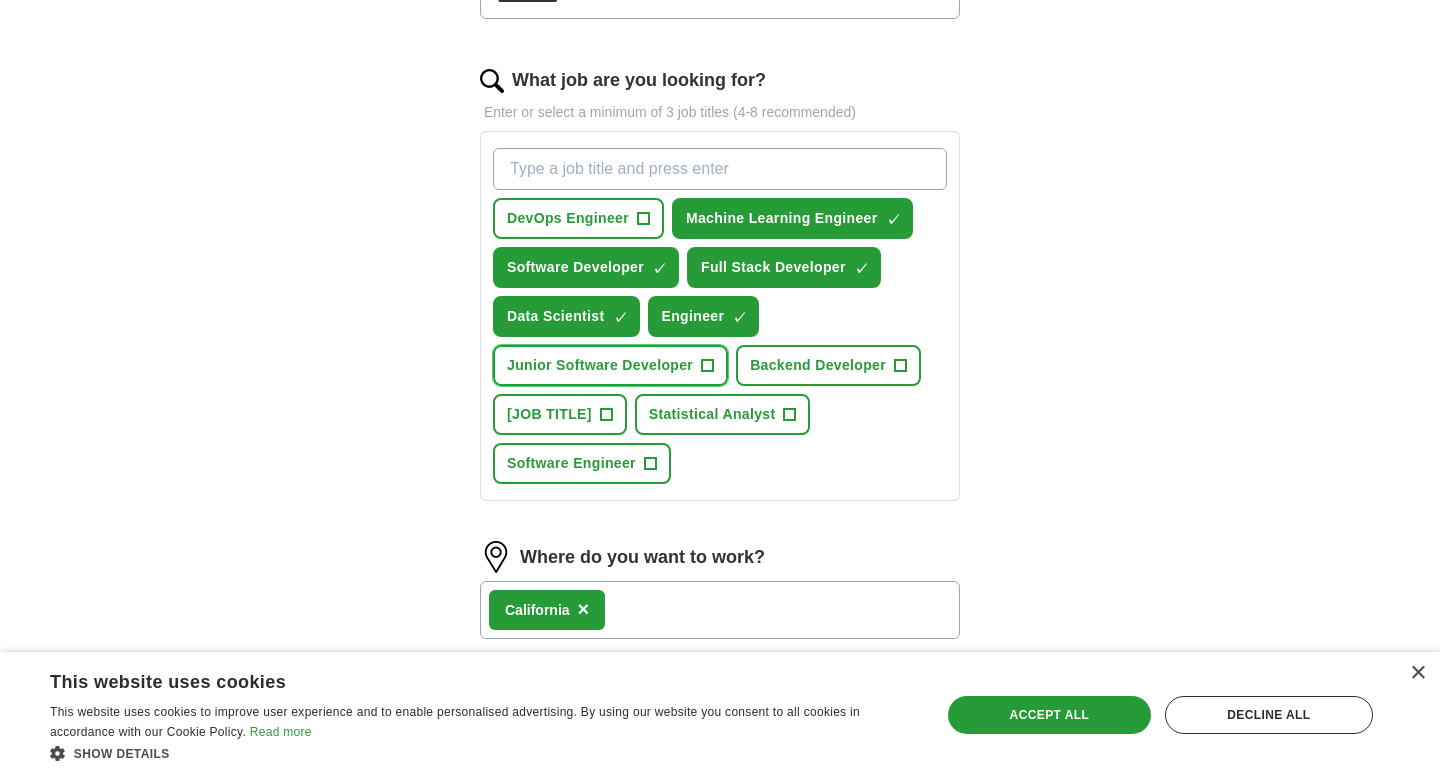 click on "+" at bounding box center (708, 366) 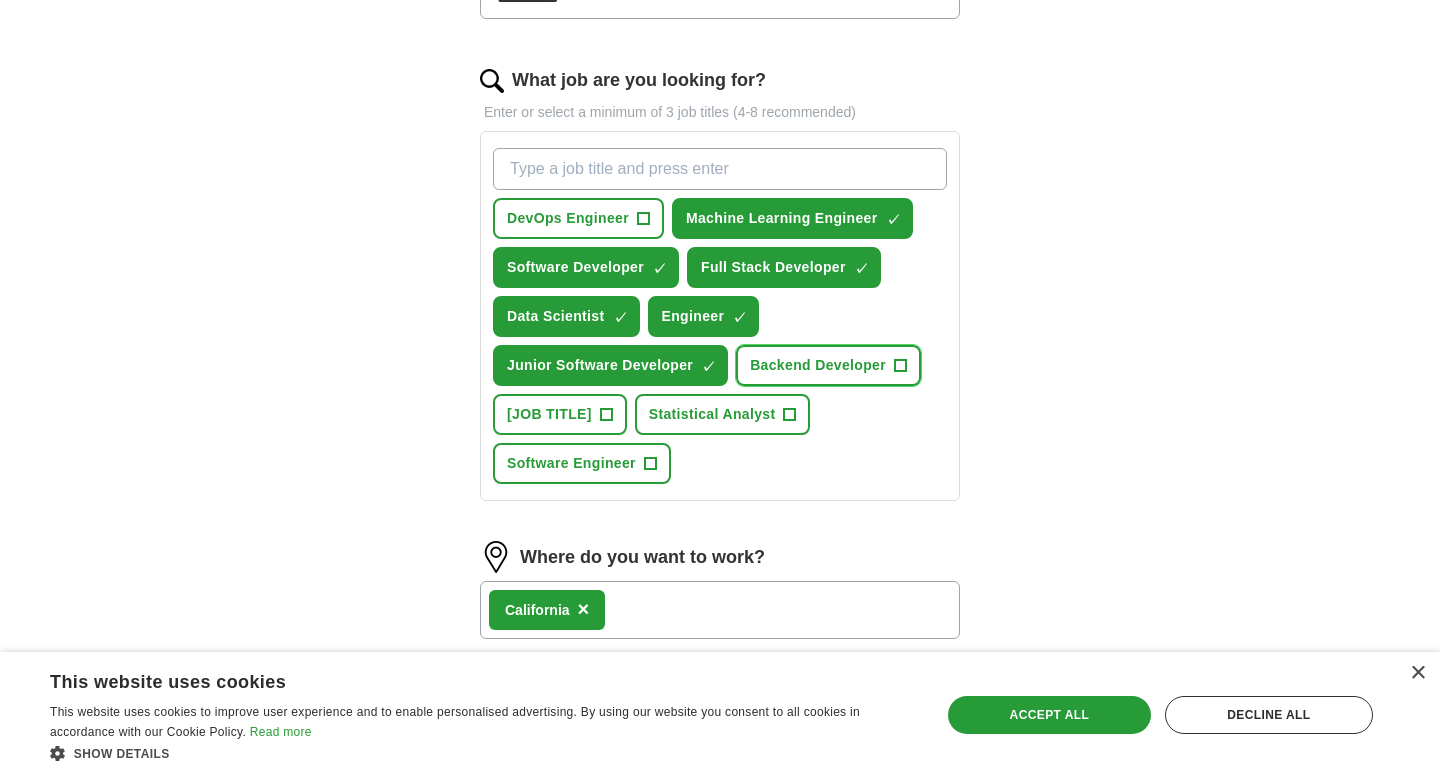 click on "Backend Developer" at bounding box center (818, 365) 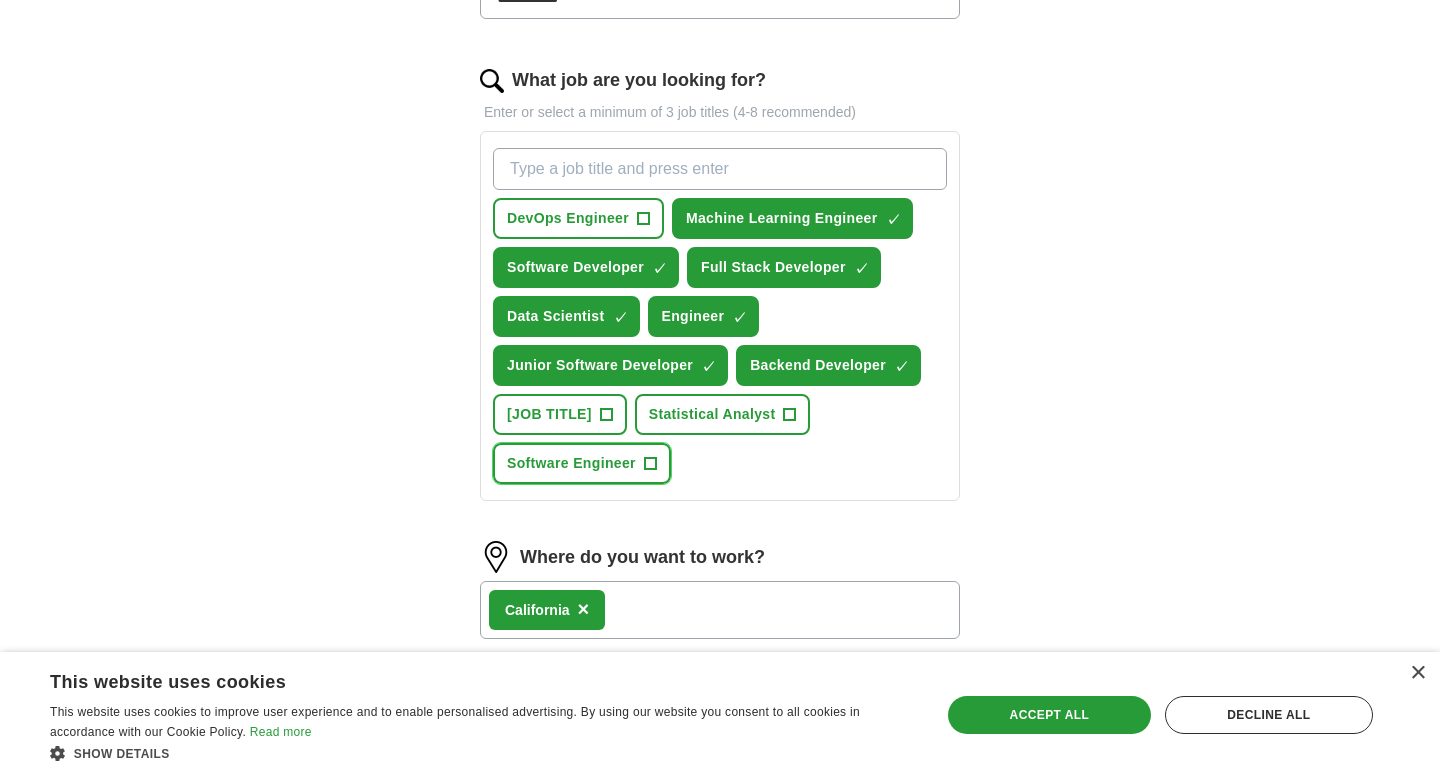 click on "+" at bounding box center (650, 464) 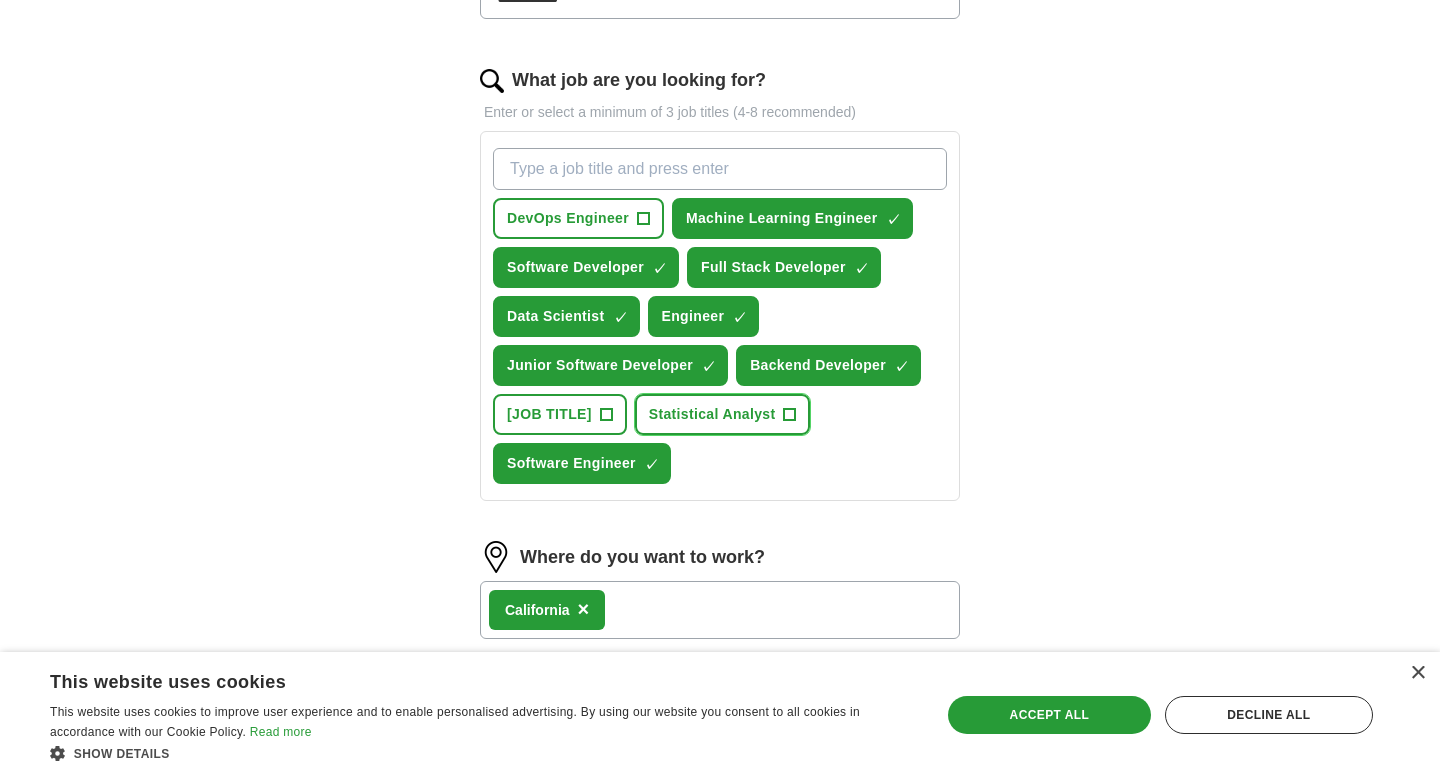 click on "Statistical Analyst" at bounding box center (712, 414) 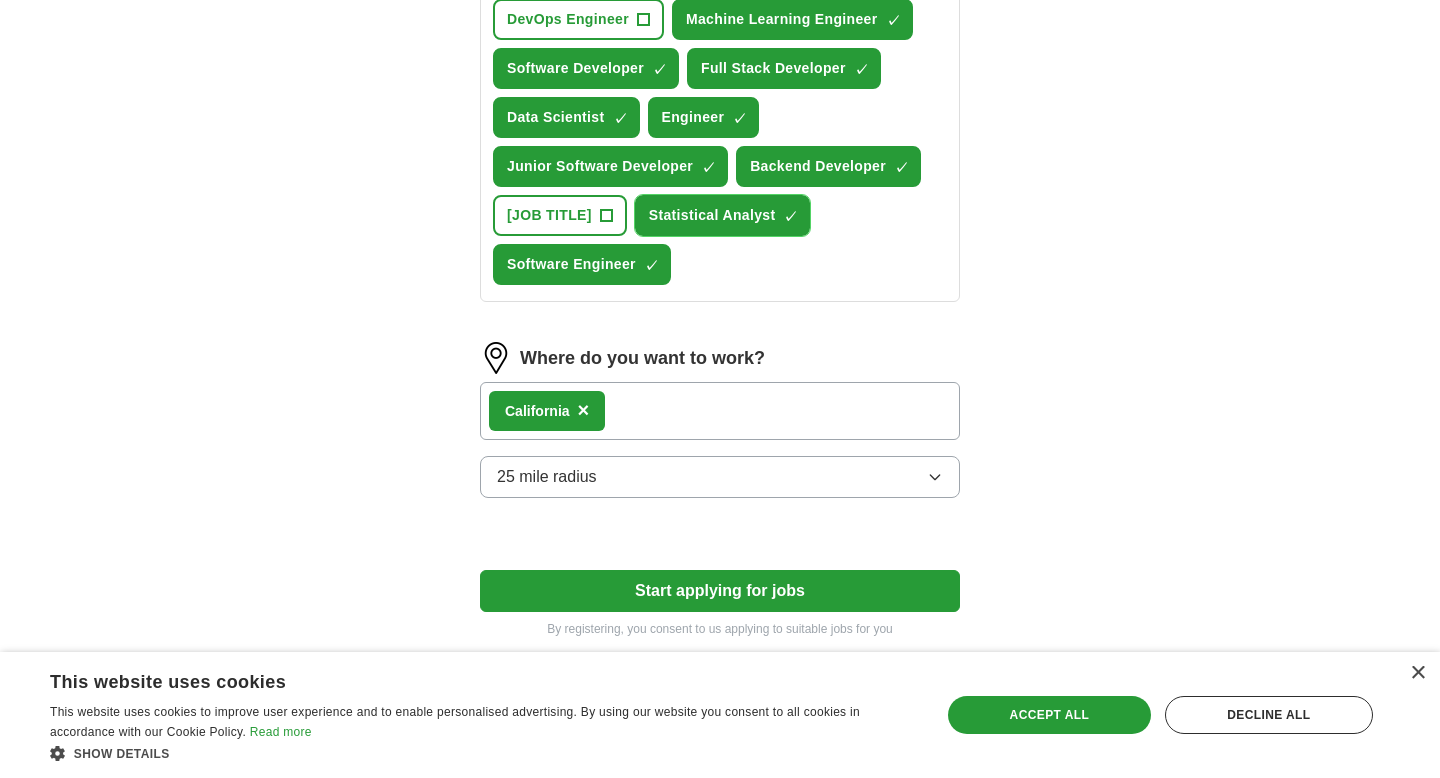 scroll, scrollTop: 894, scrollLeft: 0, axis: vertical 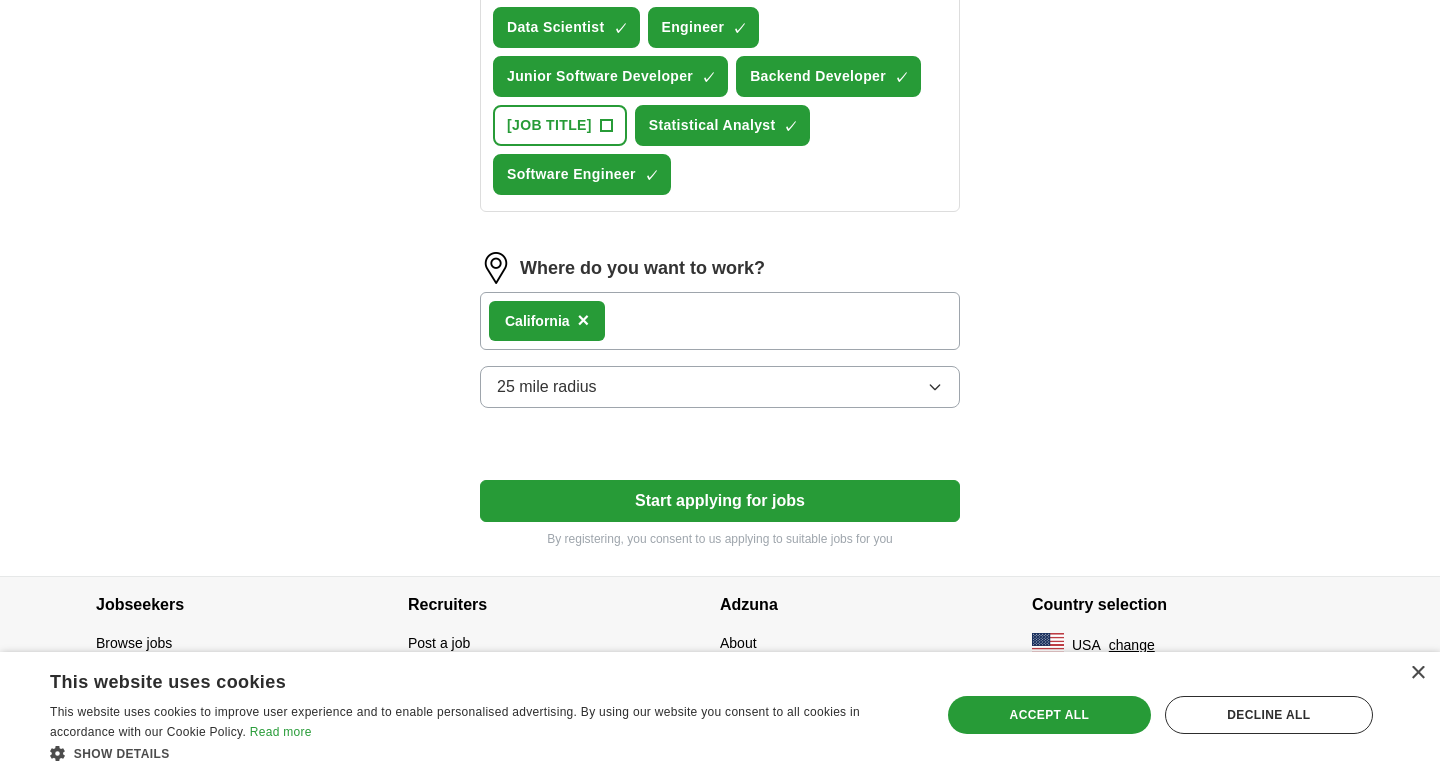 click on "[CITY] ×" at bounding box center (720, 321) 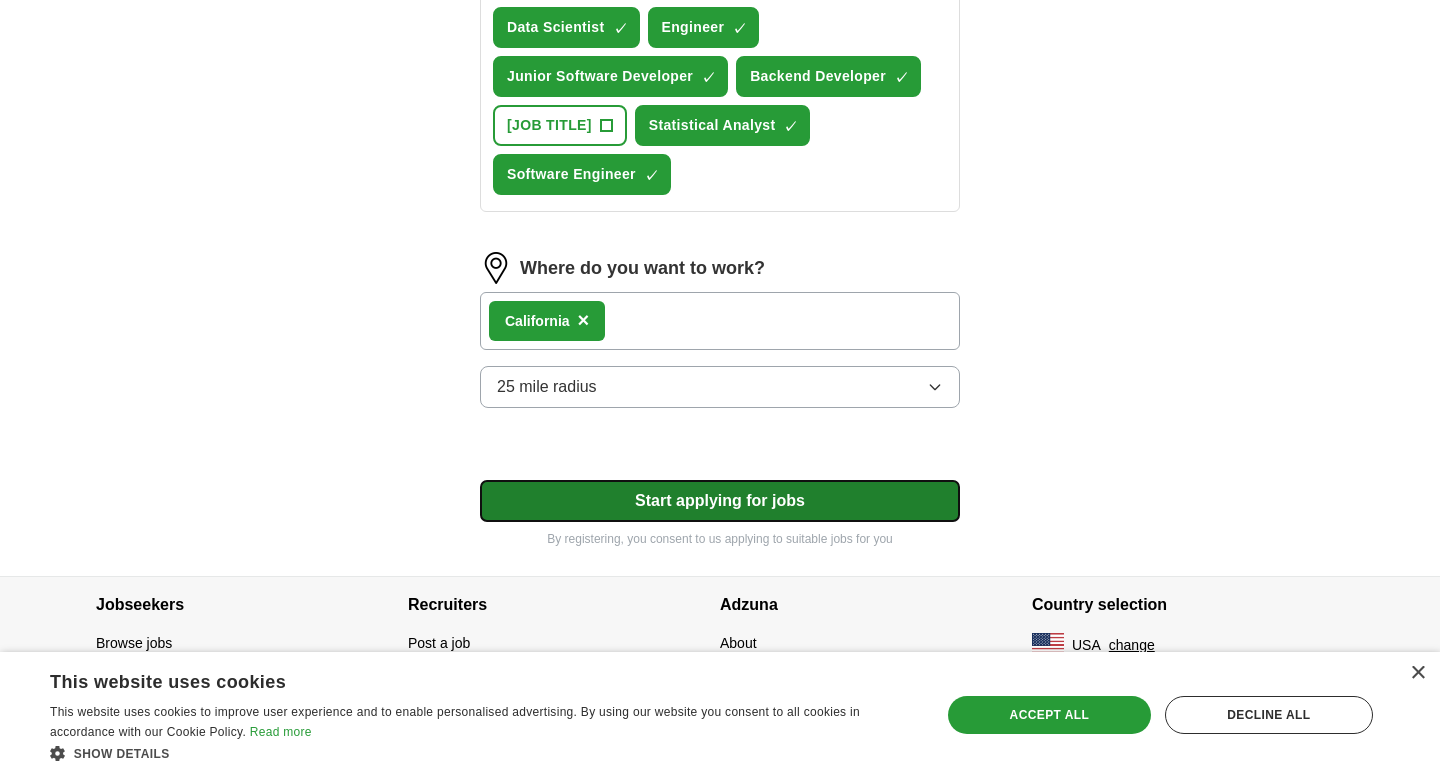 click on "Start applying for jobs" at bounding box center (720, 501) 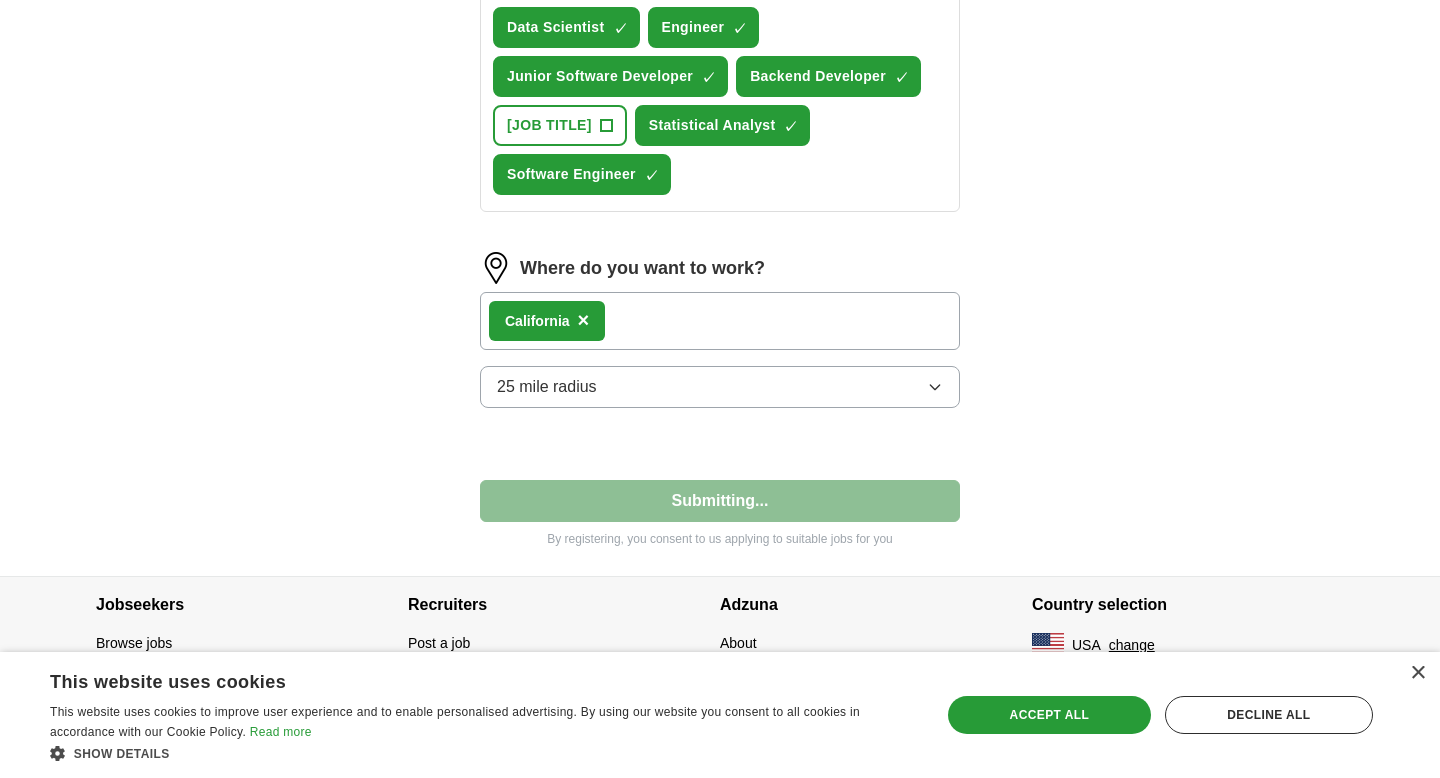 select on "**" 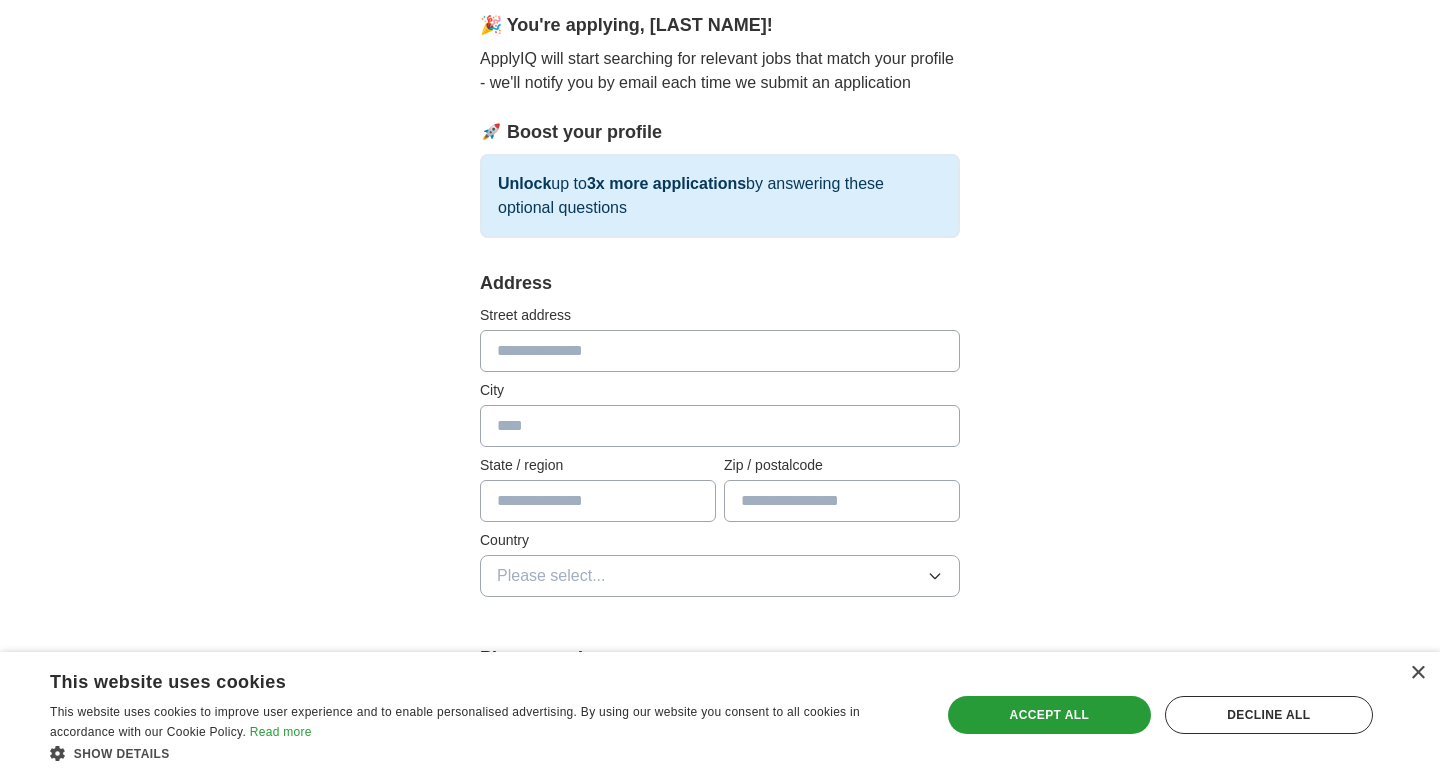 scroll, scrollTop: 283, scrollLeft: 0, axis: vertical 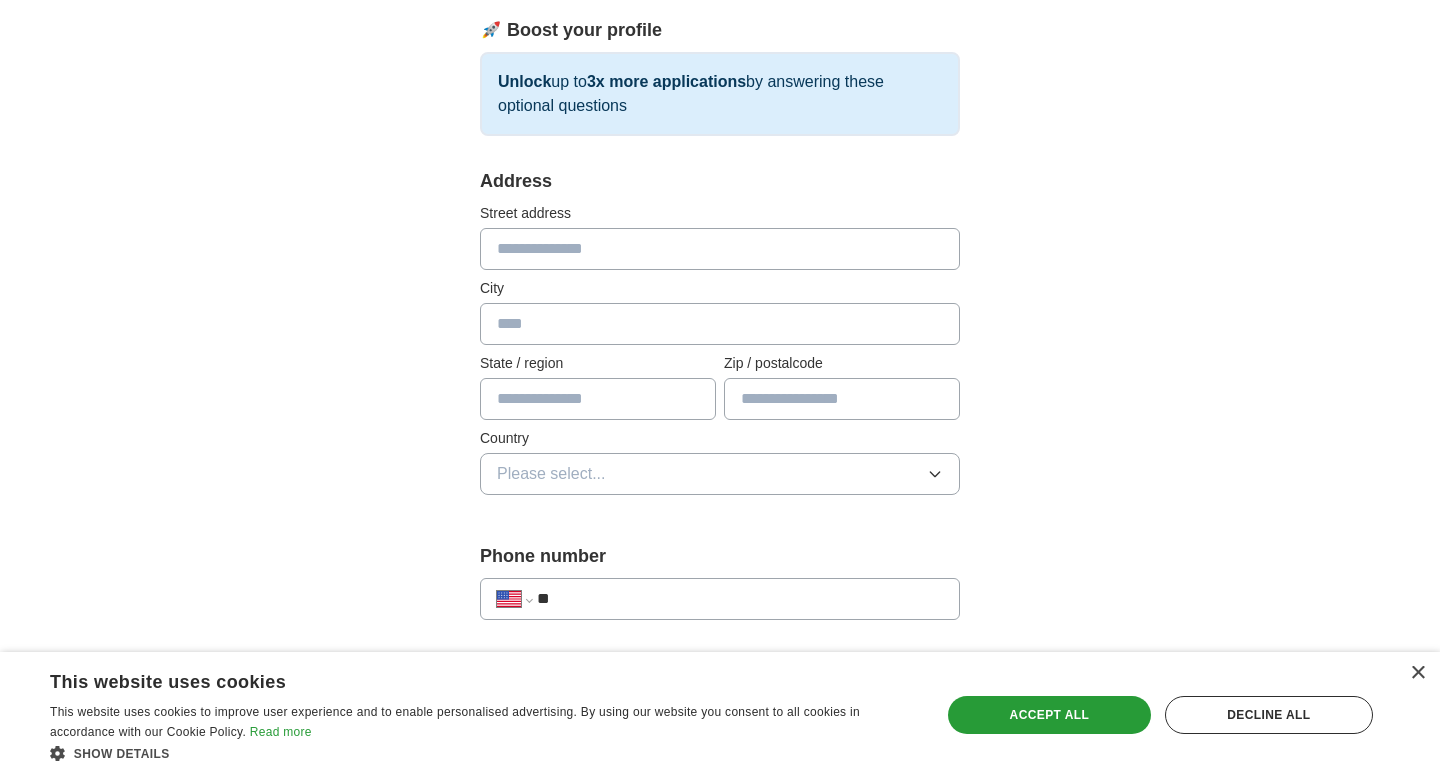 click at bounding box center (720, 249) 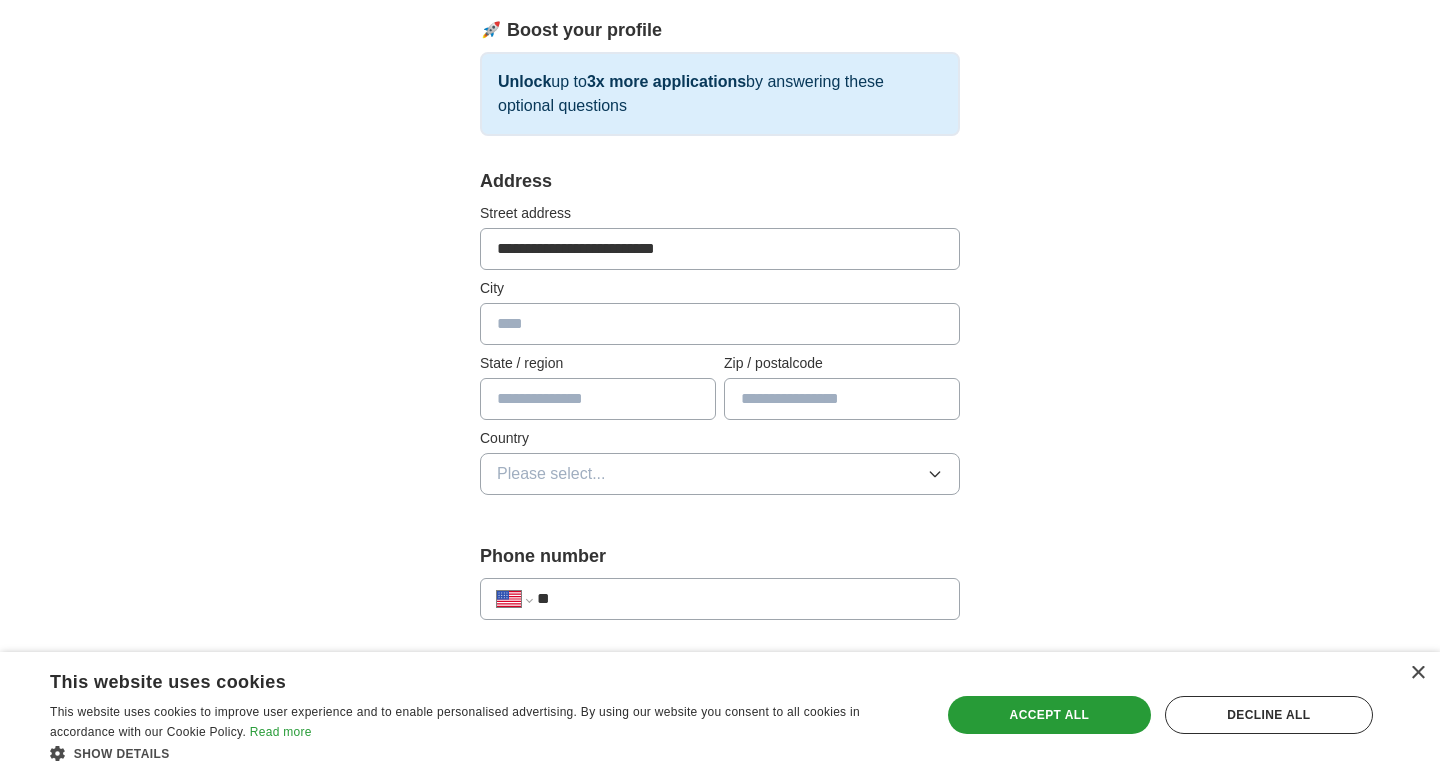 type on "*******" 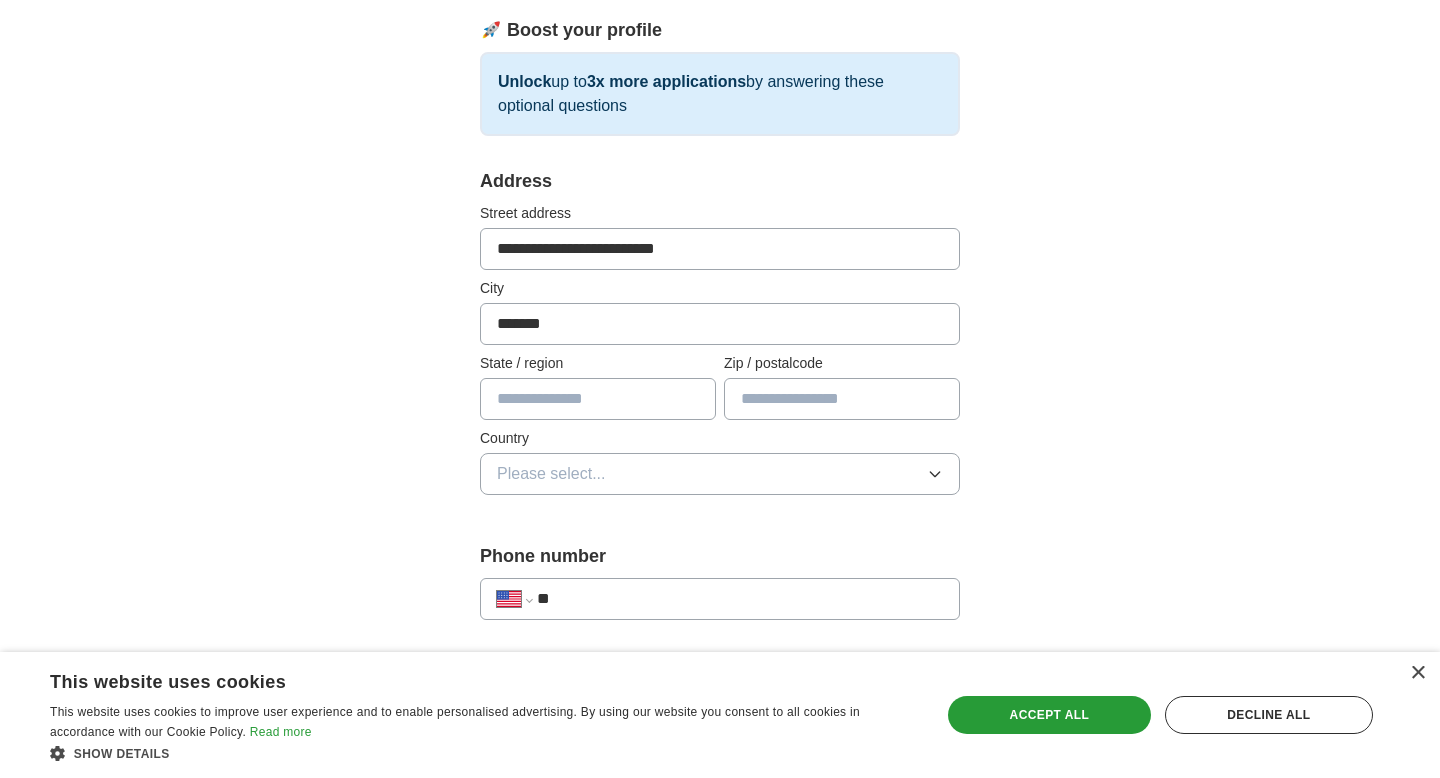 type on "**********" 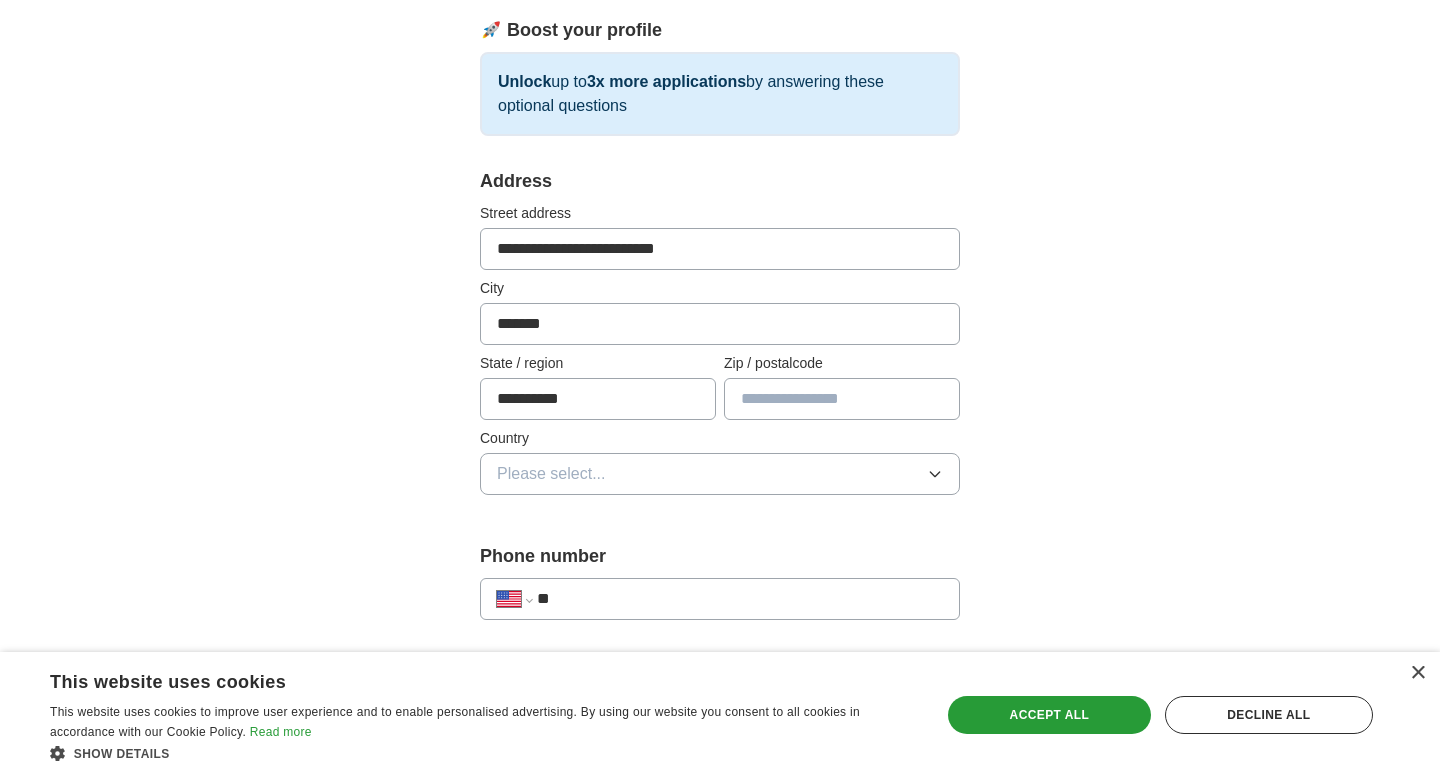 type on "*****" 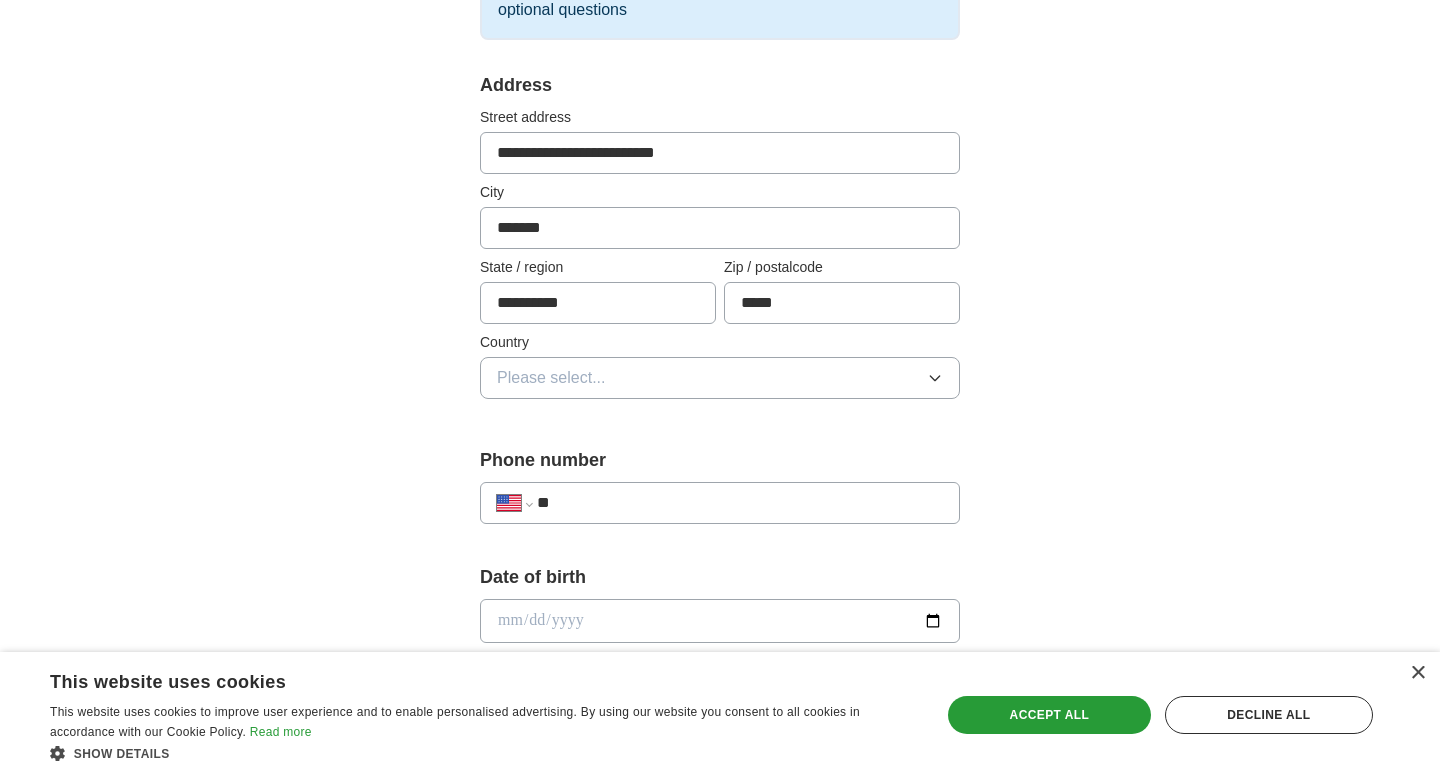 scroll, scrollTop: 454, scrollLeft: 0, axis: vertical 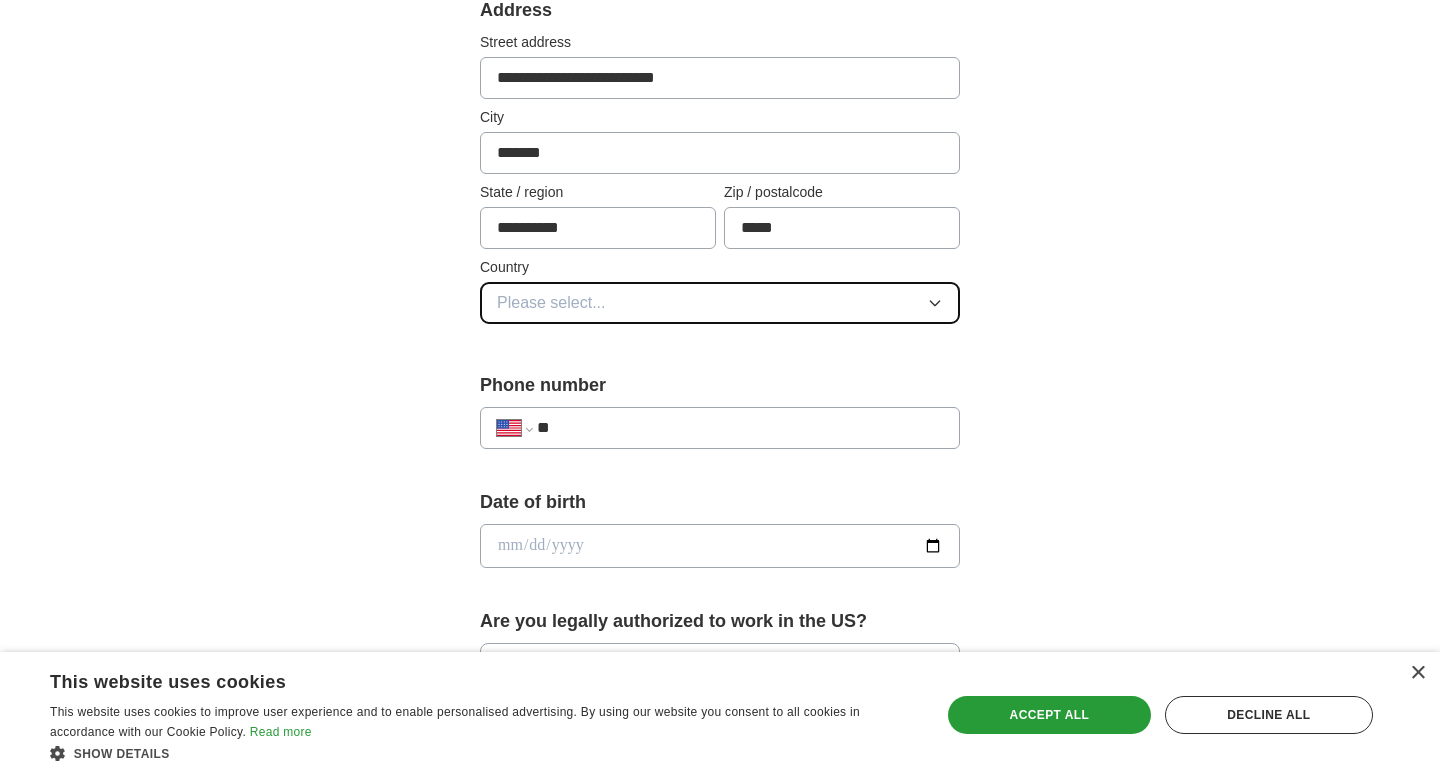 click on "Please select..." at bounding box center (551, 303) 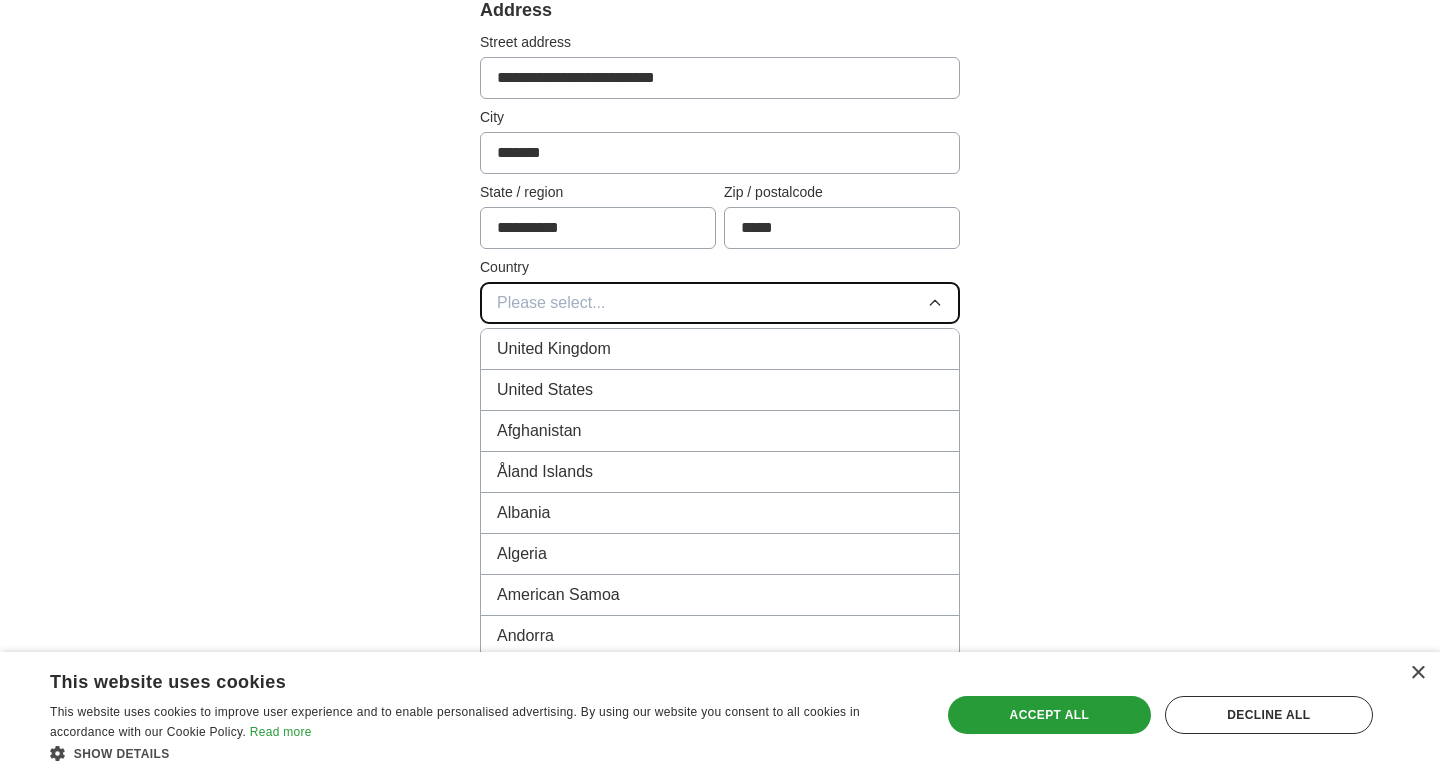 type 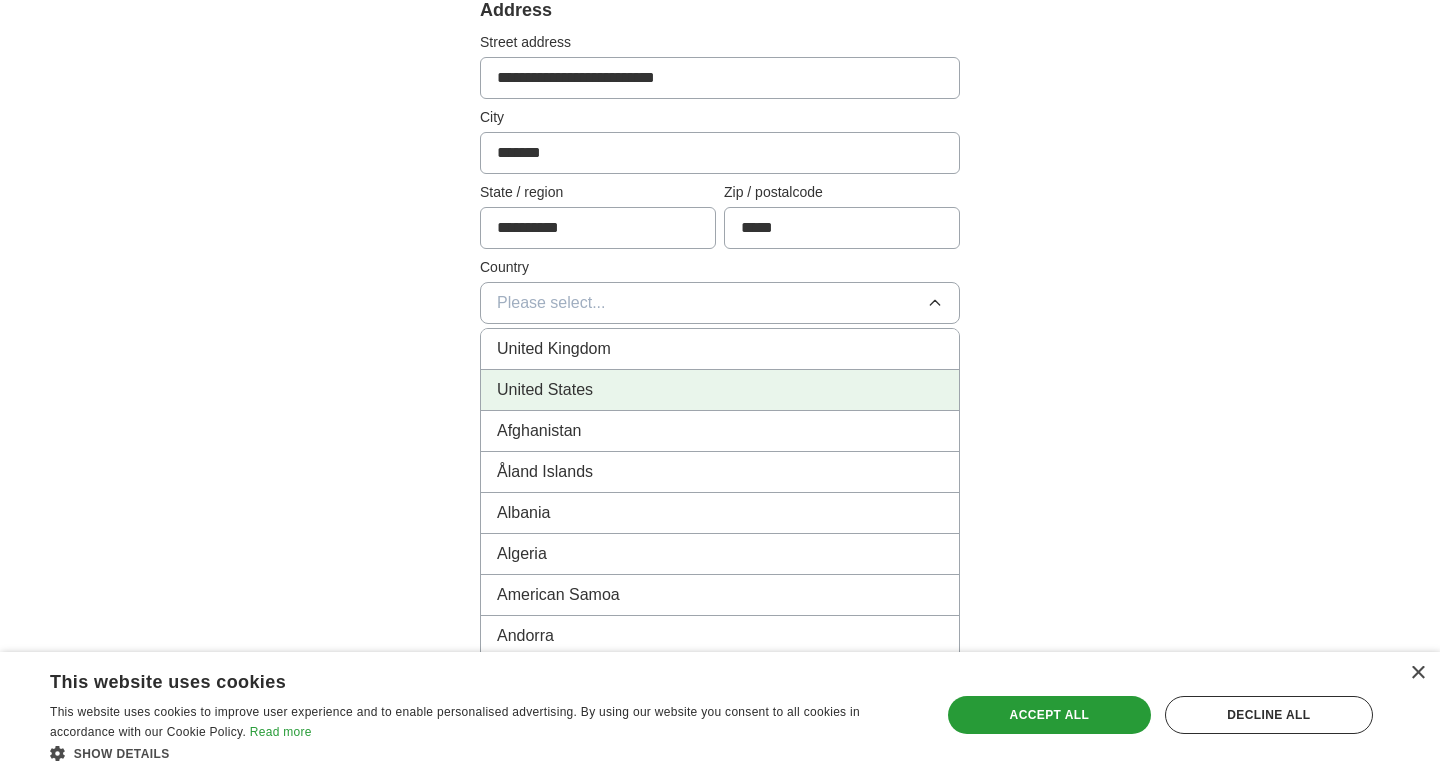click on "United States" at bounding box center (545, 390) 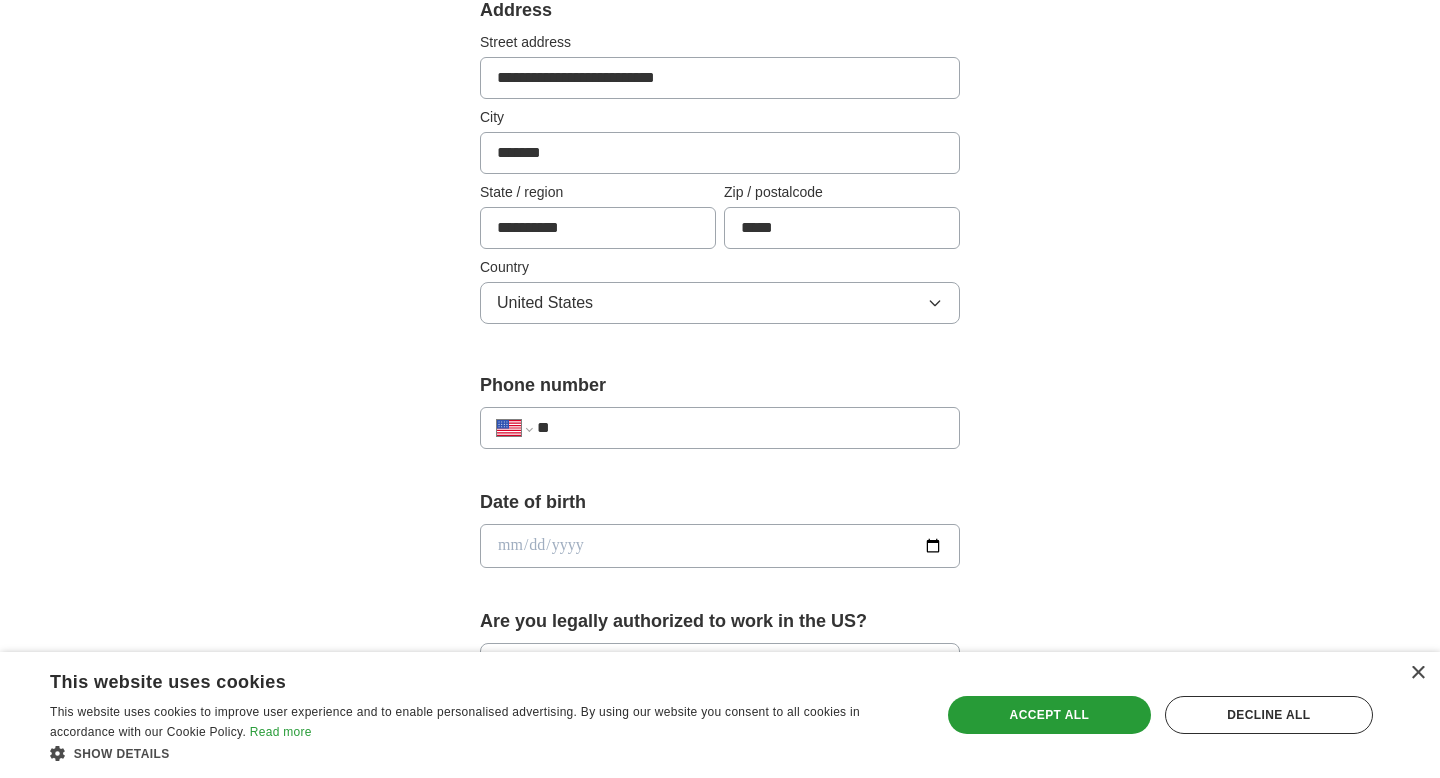 click on "**" at bounding box center [740, 428] 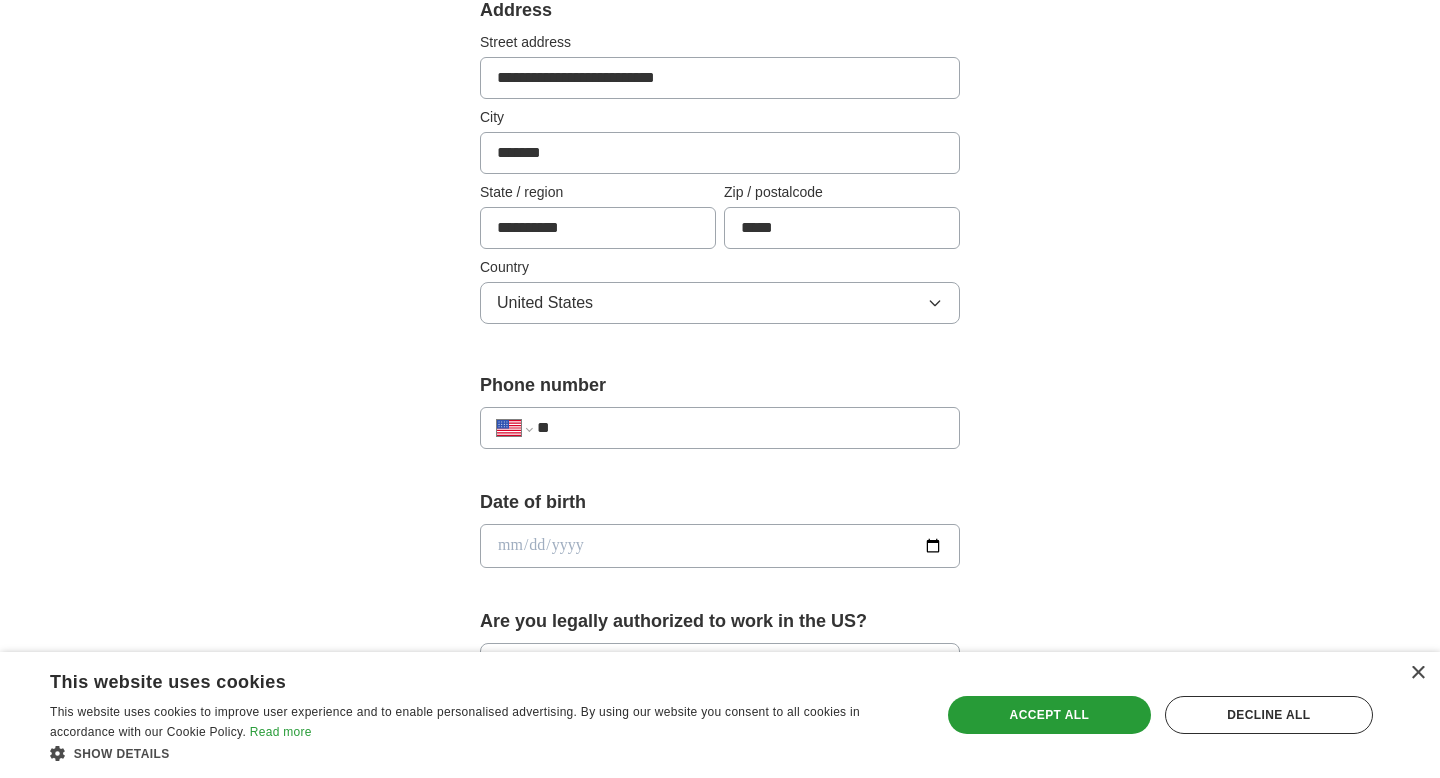 select on "**" 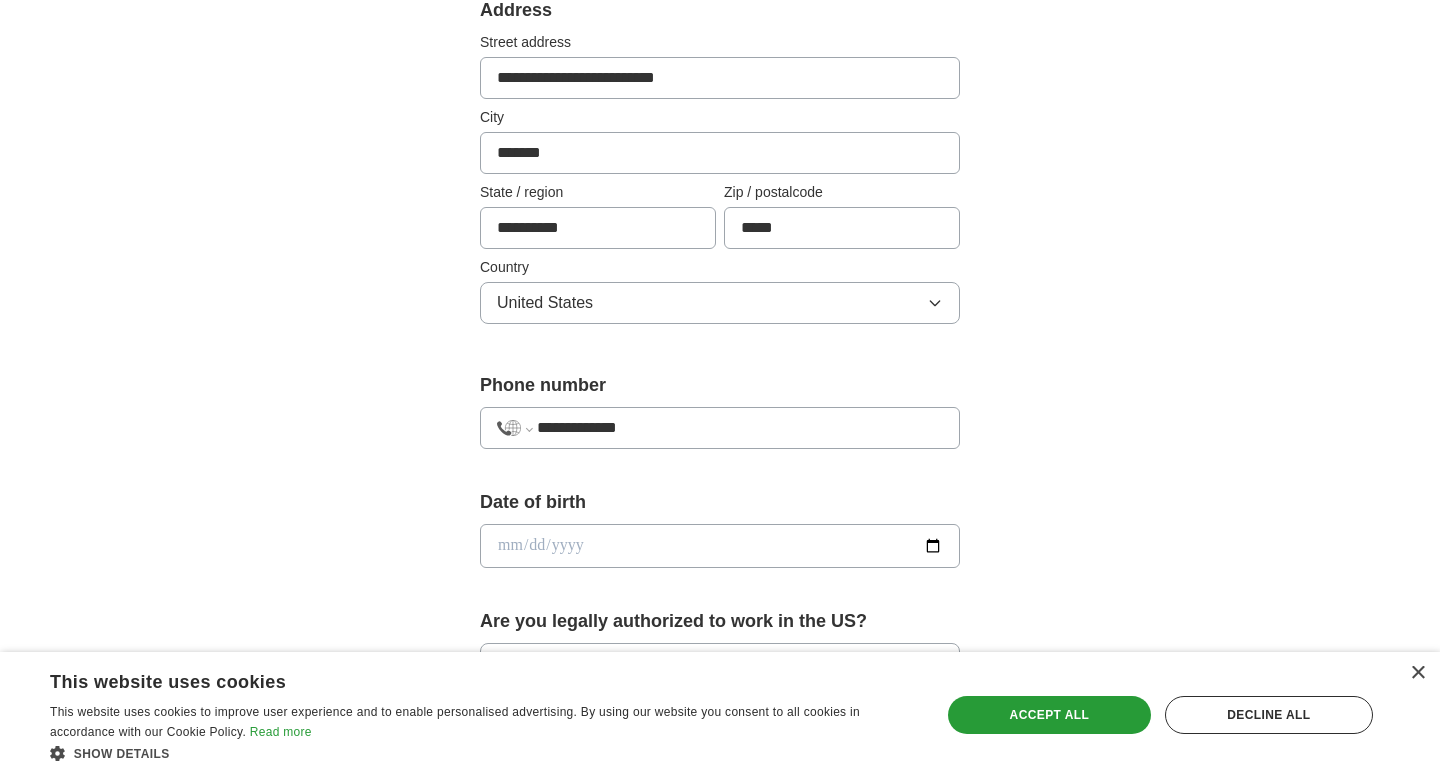 type on "**********" 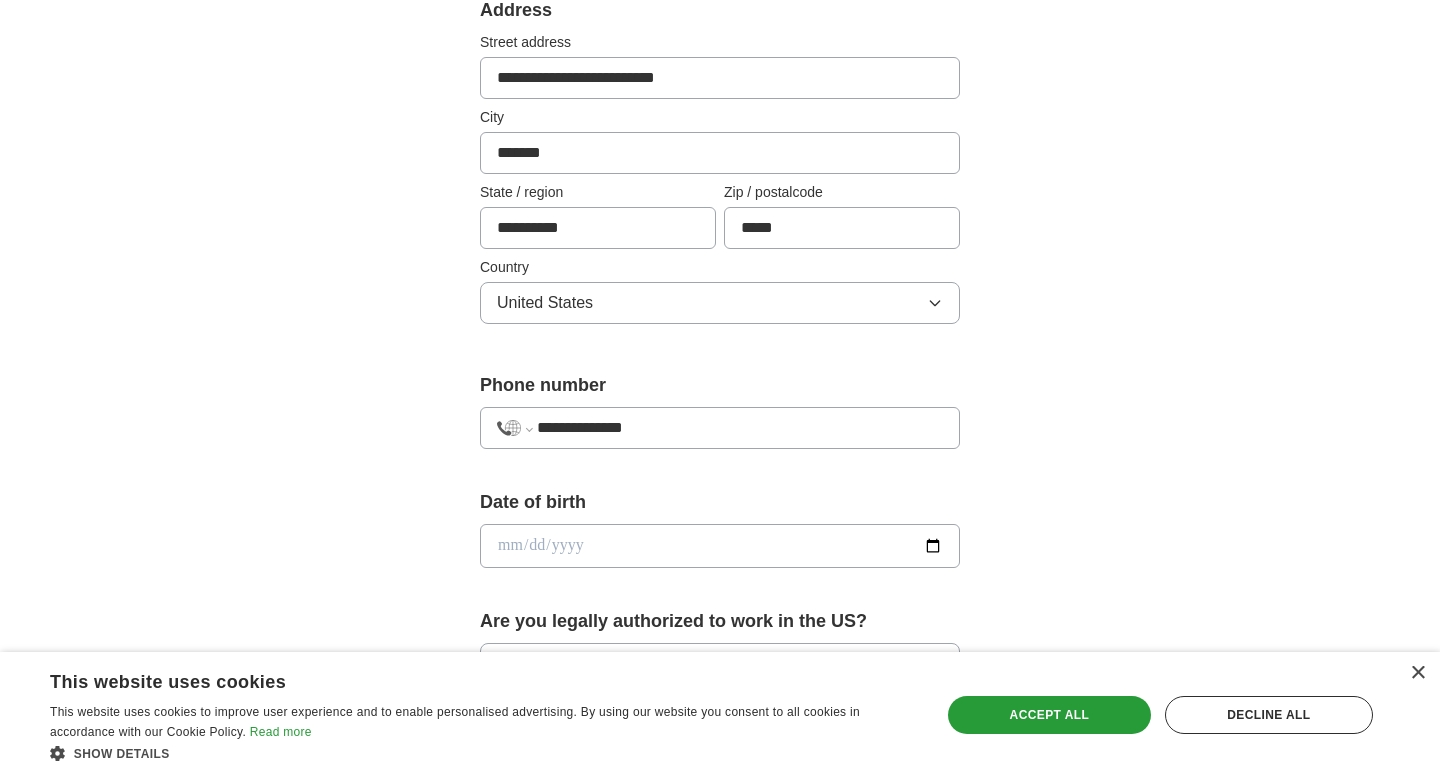 select on "**" 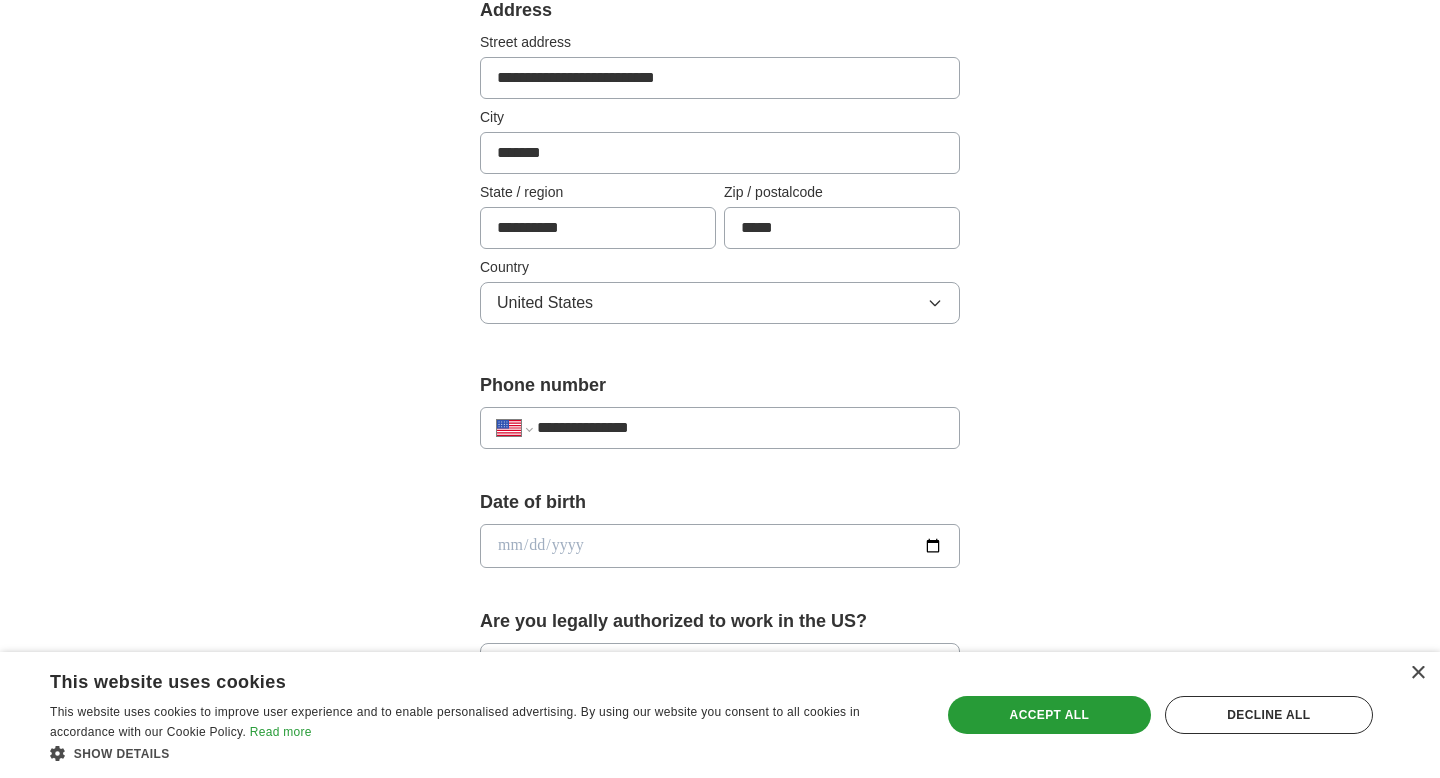type on "**********" 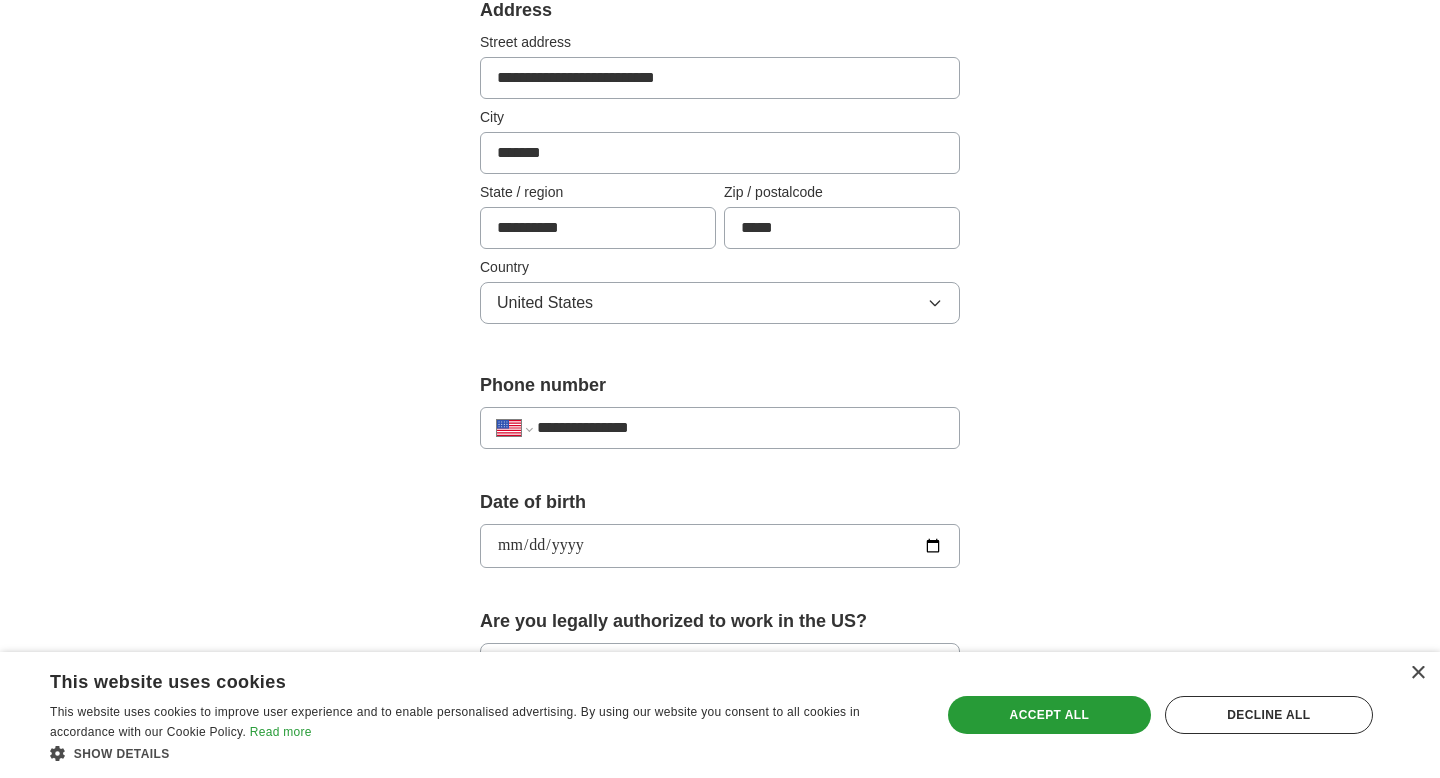 type on "**********" 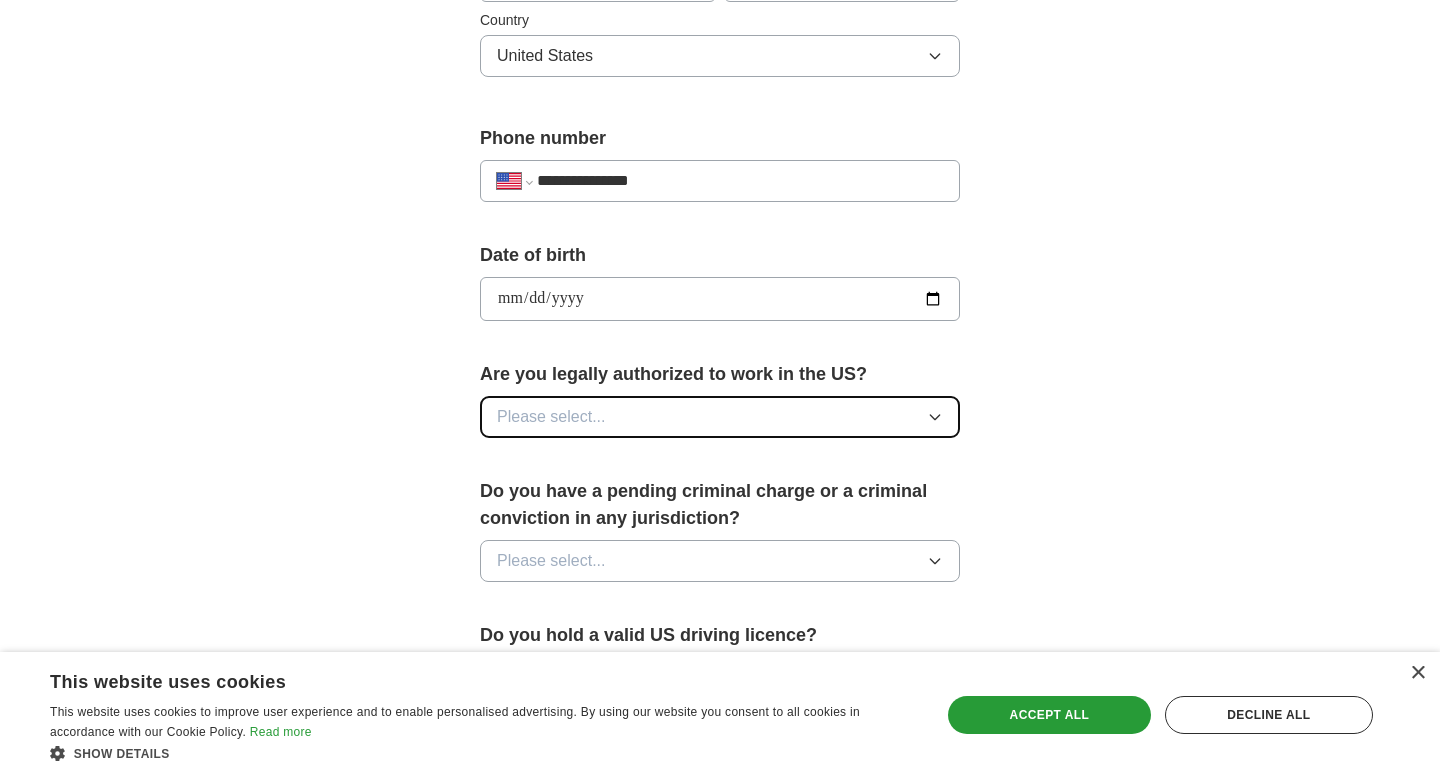 click on "Please select..." at bounding box center [720, 417] 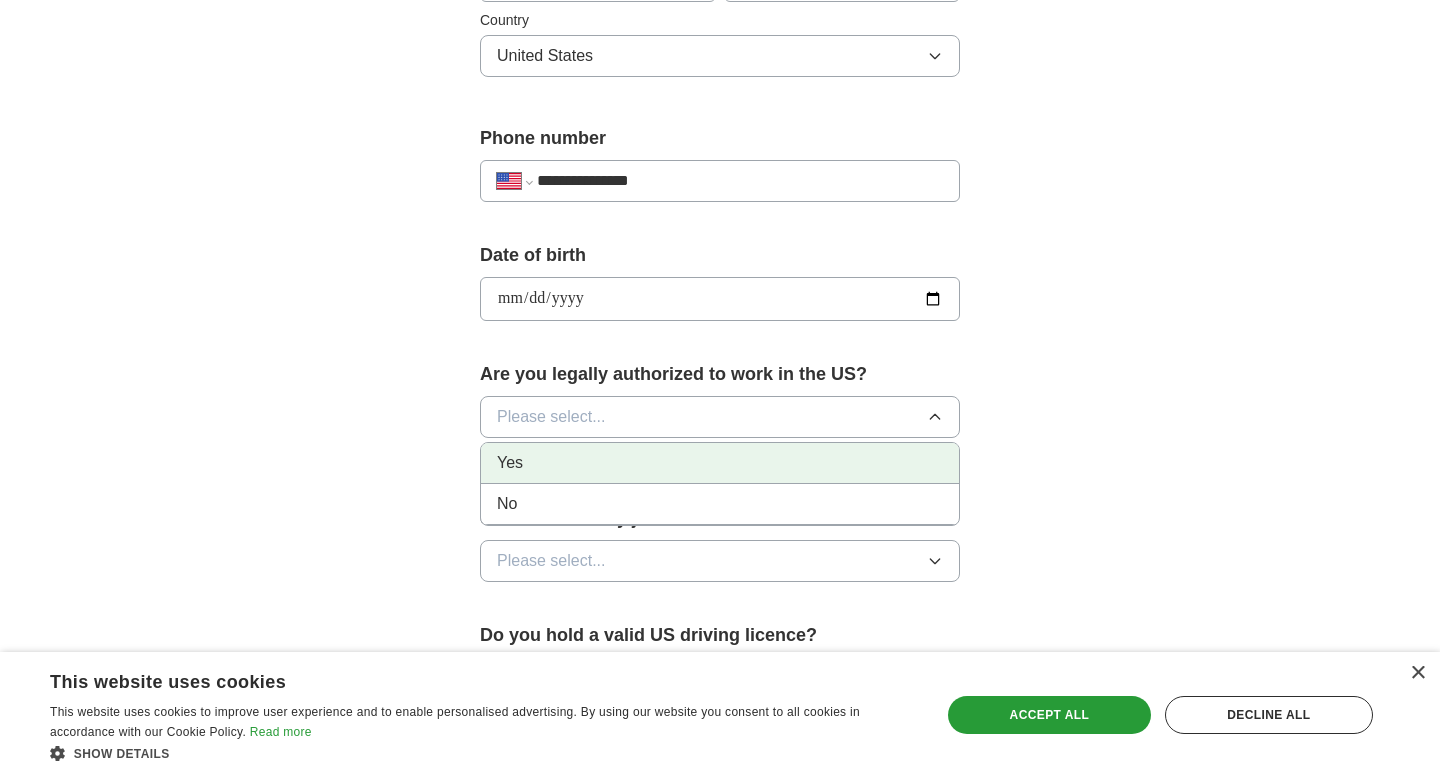 click on "Yes" at bounding box center [720, 463] 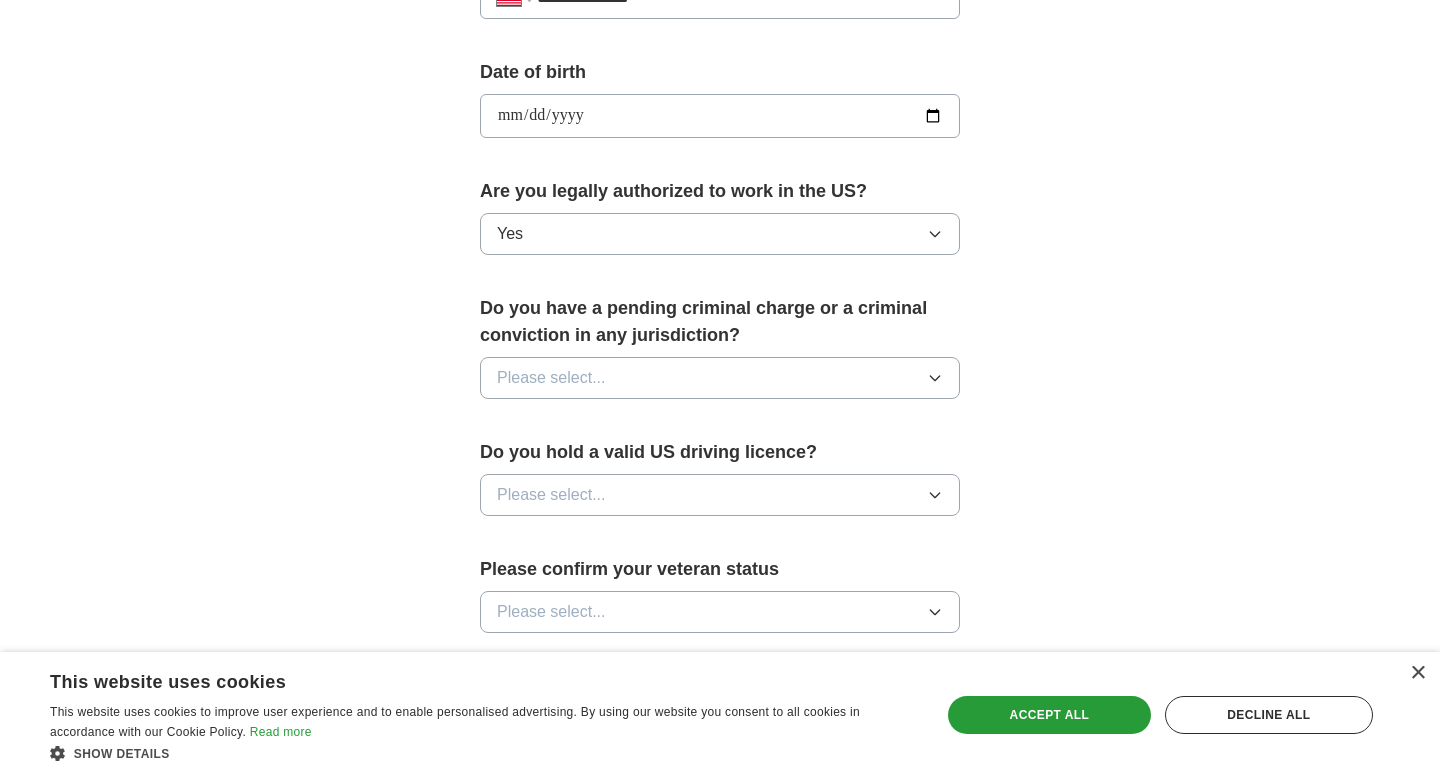 scroll, scrollTop: 885, scrollLeft: 0, axis: vertical 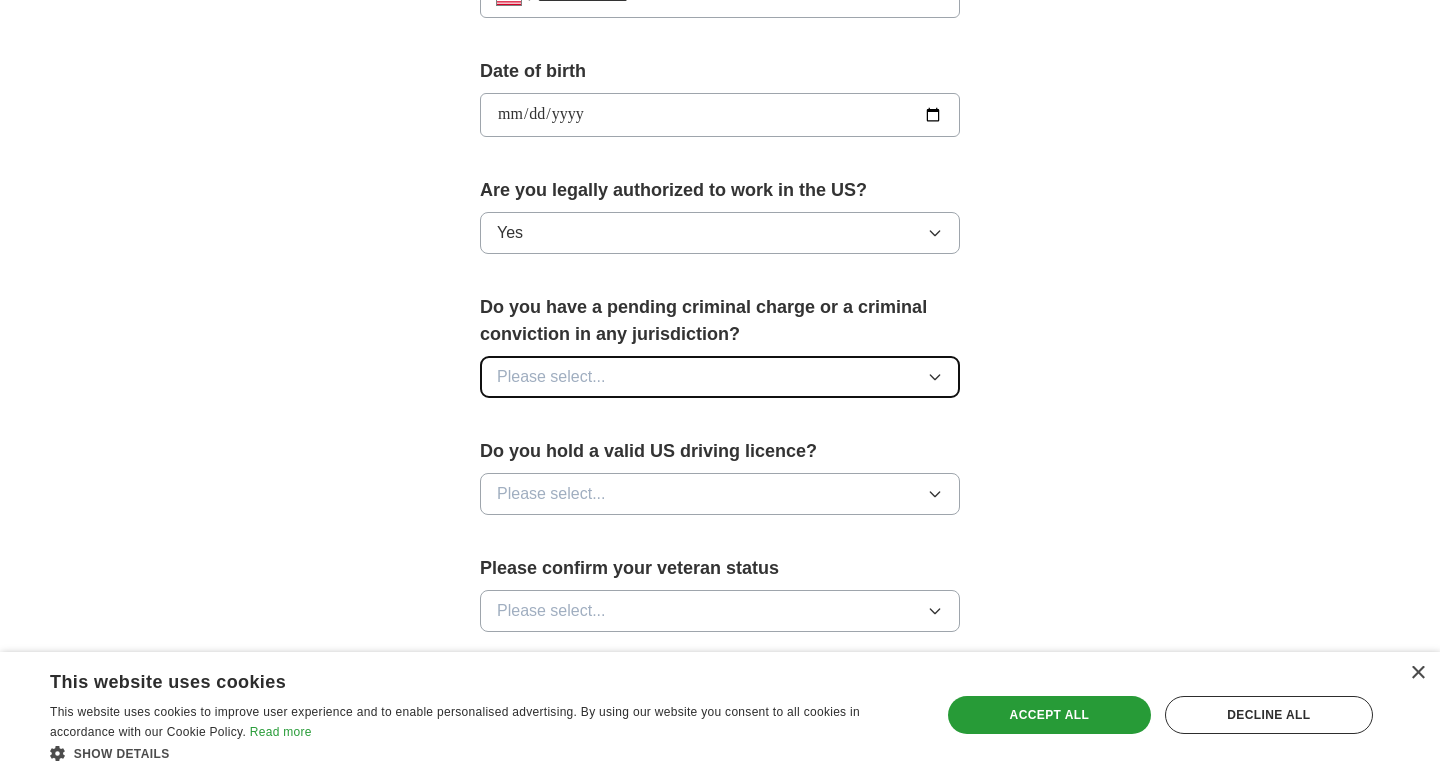 click on "Please select..." at bounding box center [720, 377] 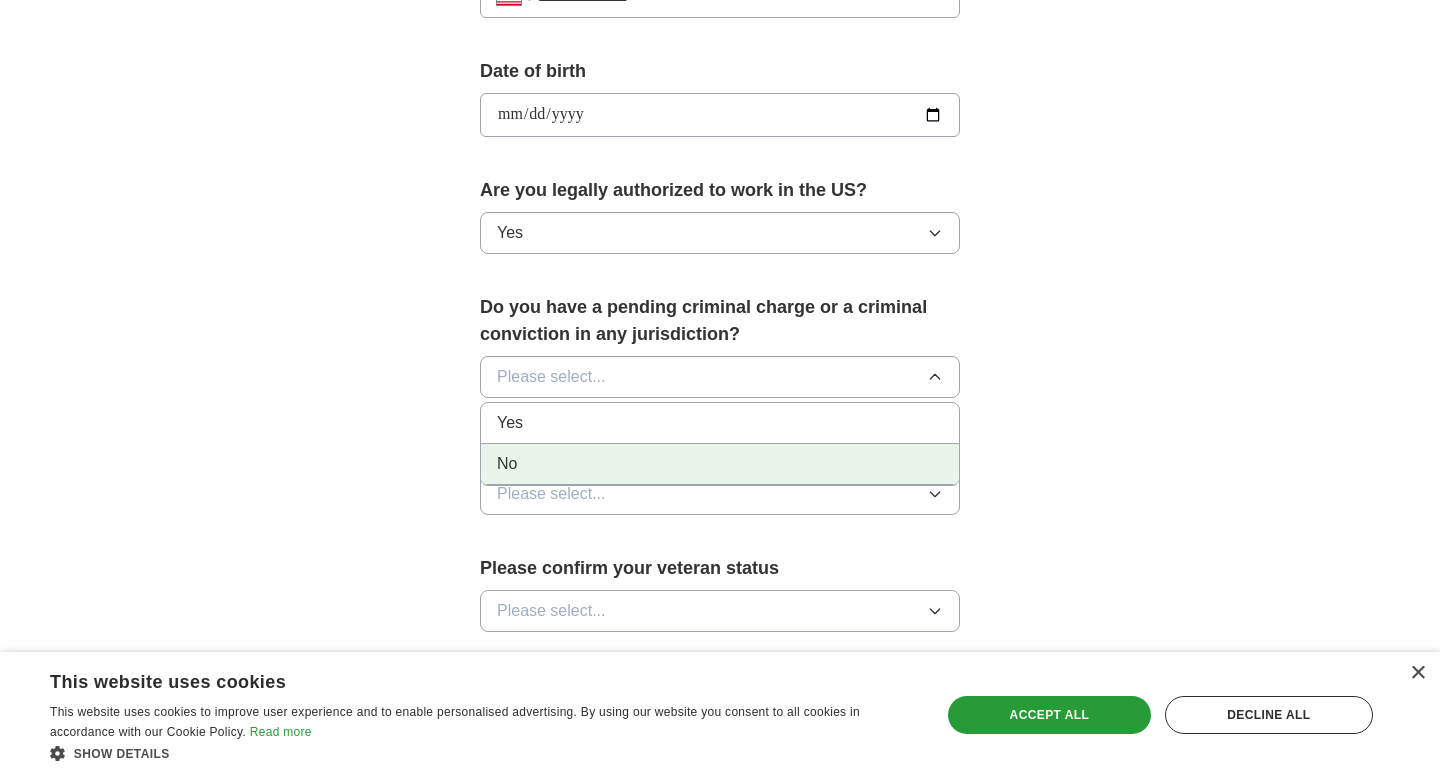 click on "No" at bounding box center (720, 464) 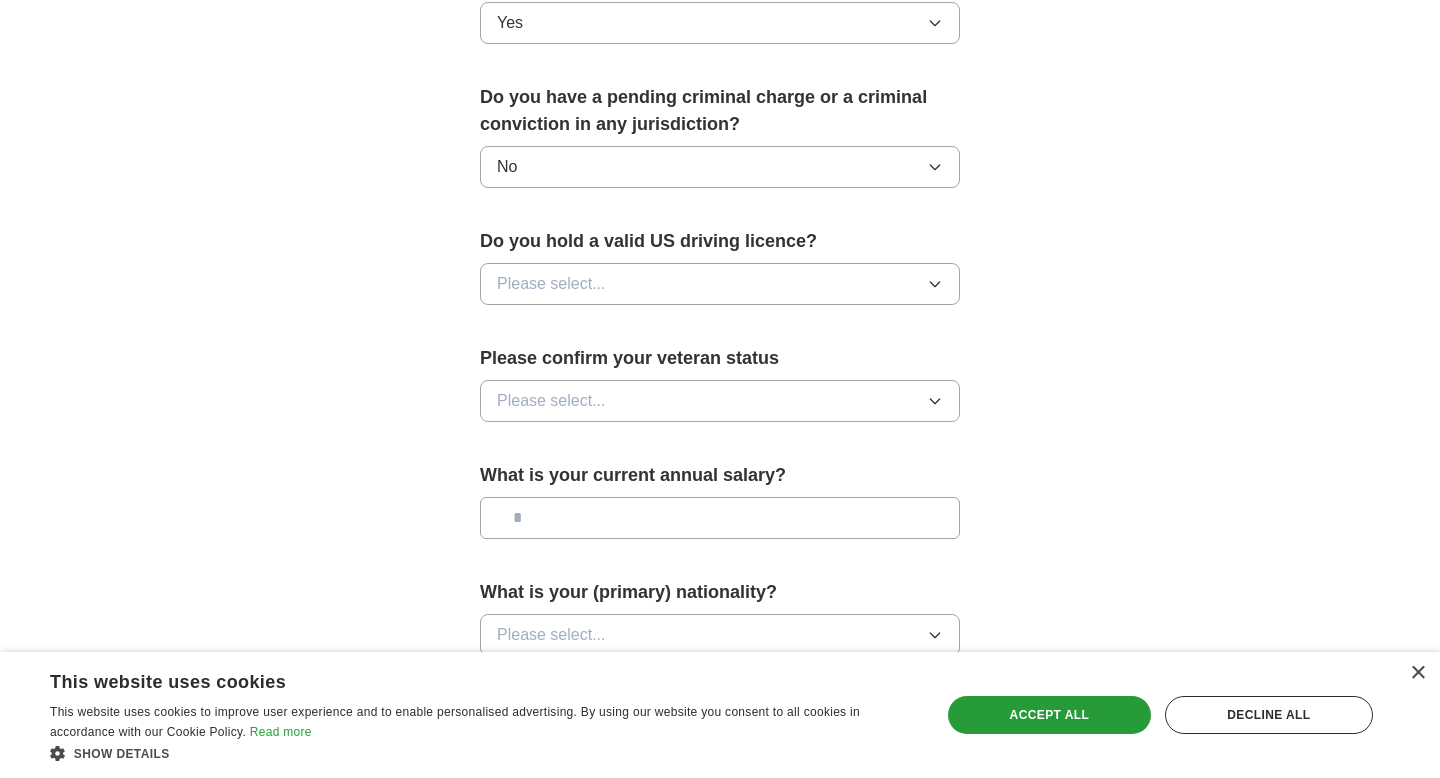 scroll, scrollTop: 1097, scrollLeft: 0, axis: vertical 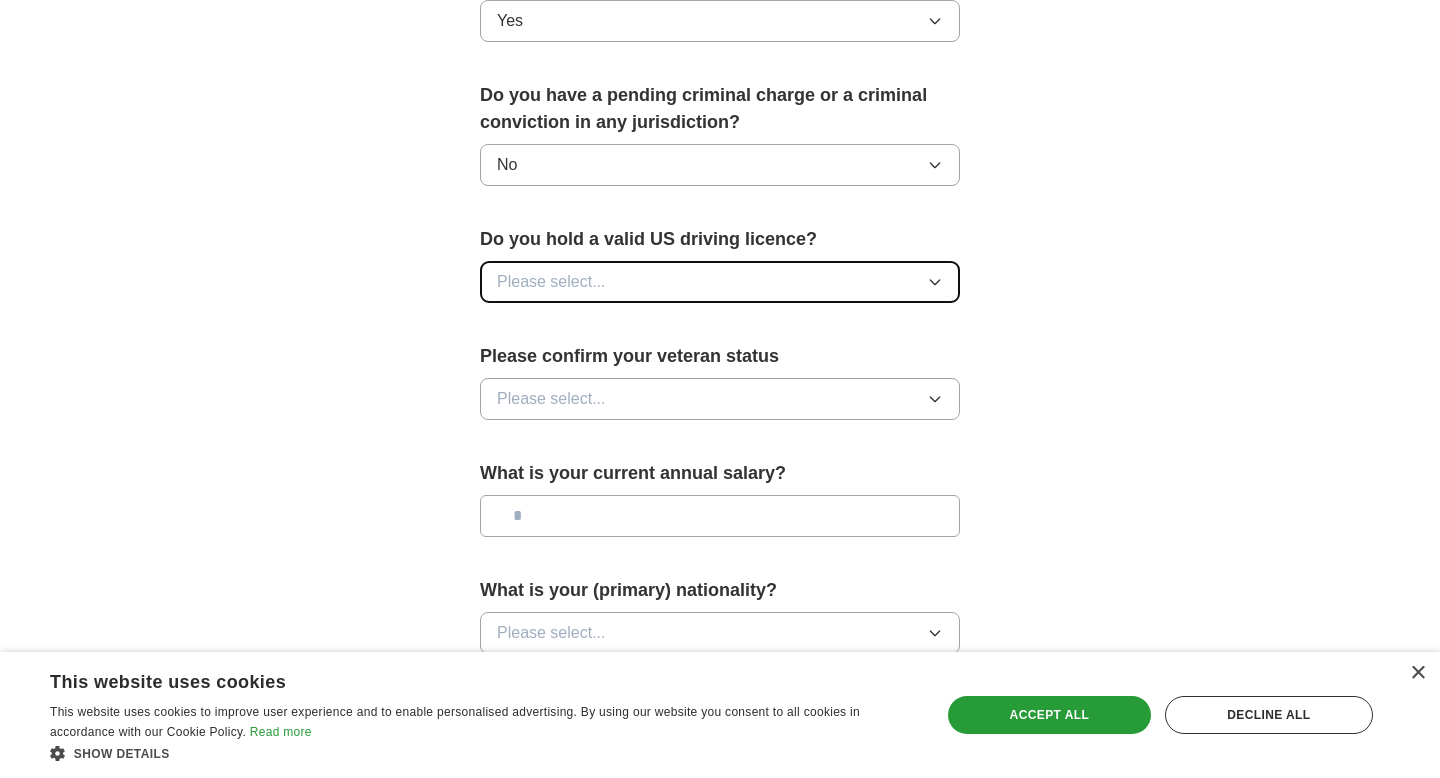 click on "Please select..." at bounding box center [551, 282] 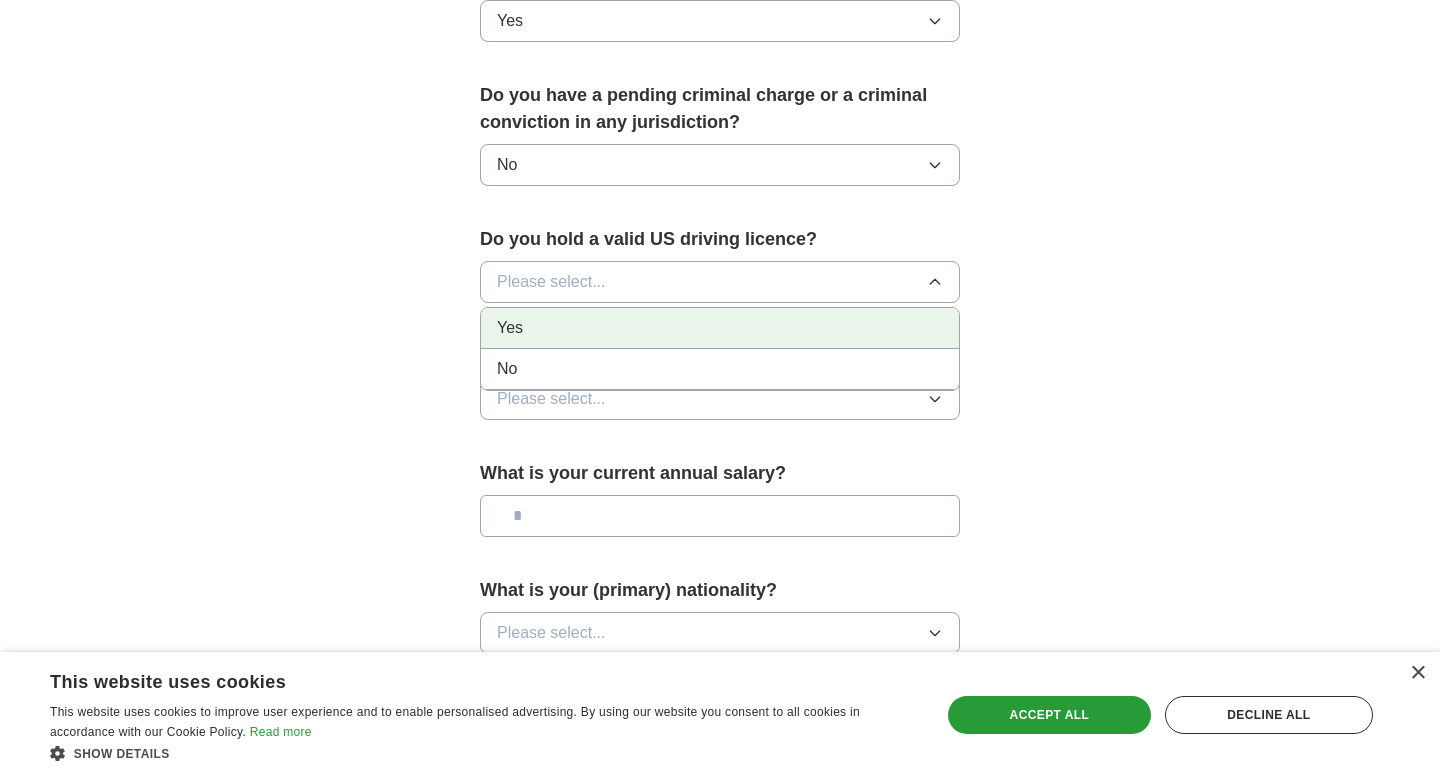click on "Yes" at bounding box center (720, 328) 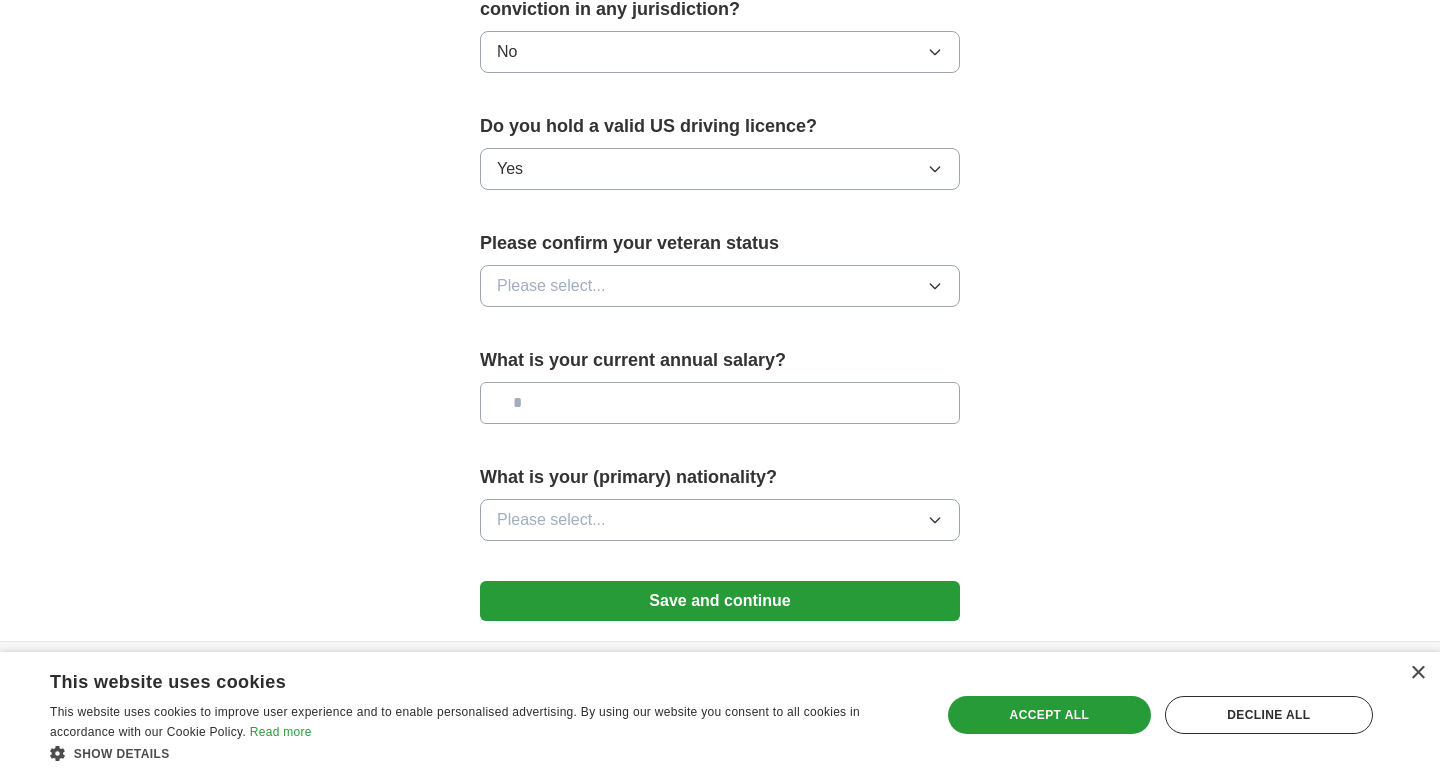 scroll, scrollTop: 1269, scrollLeft: 0, axis: vertical 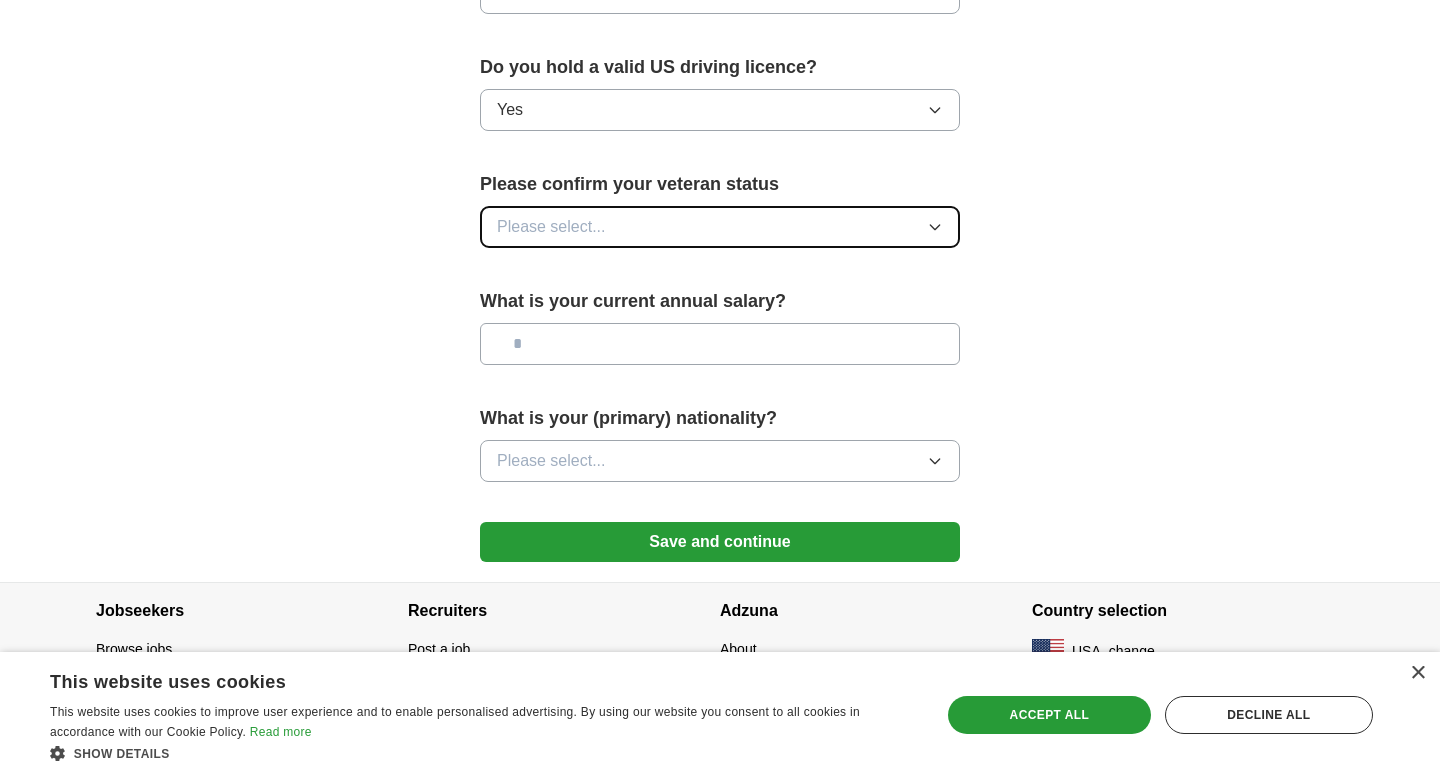 click on "Please select..." at bounding box center [551, 227] 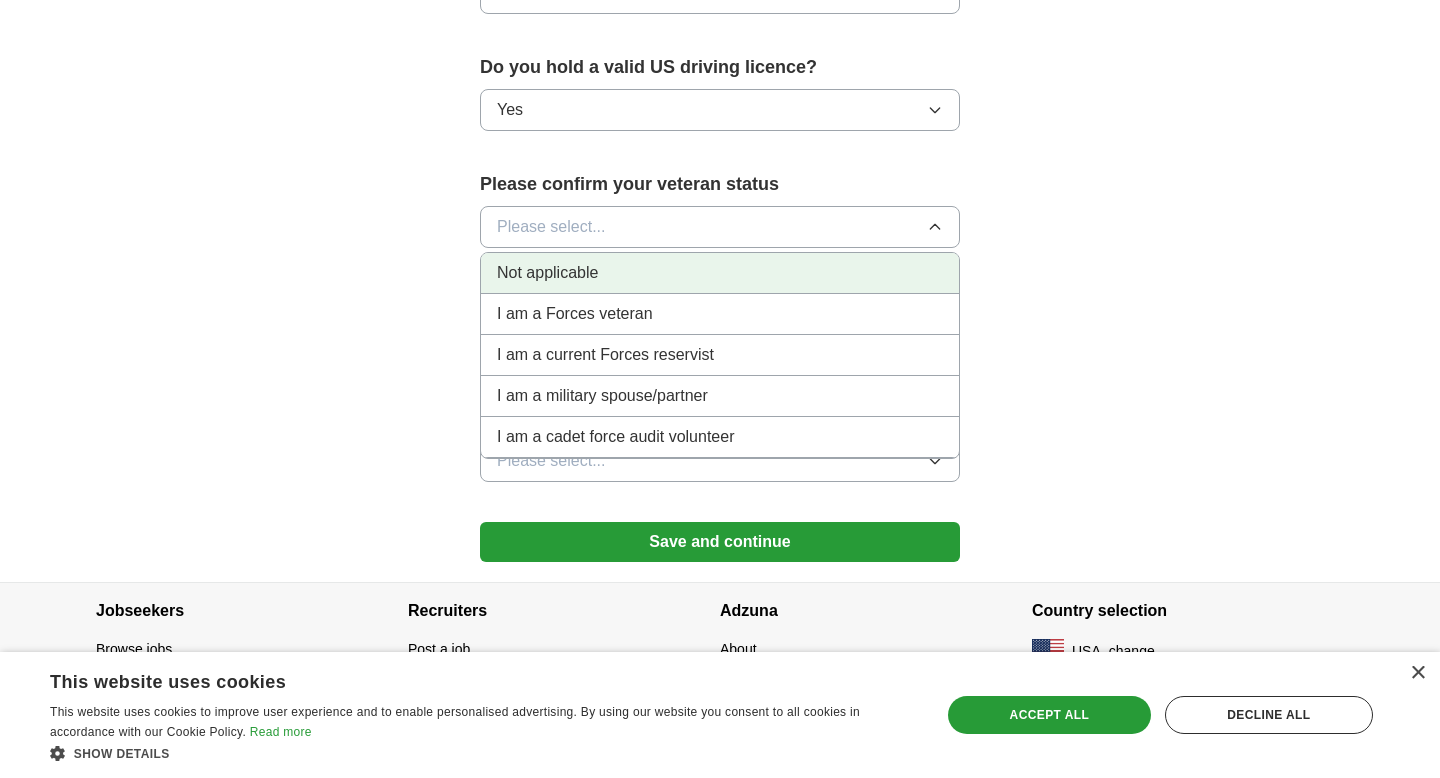 click on "Not applicable" at bounding box center [547, 273] 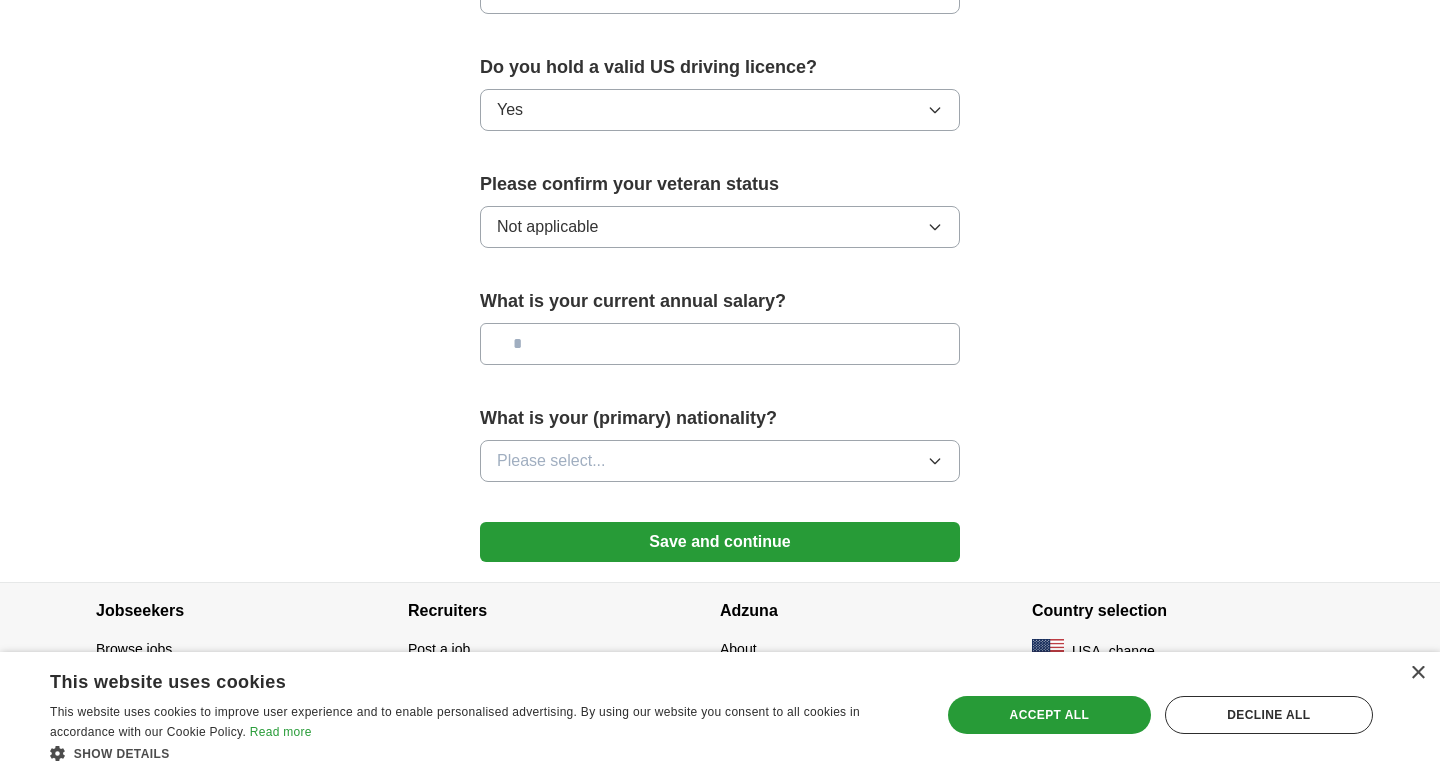 scroll, scrollTop: 1275, scrollLeft: 0, axis: vertical 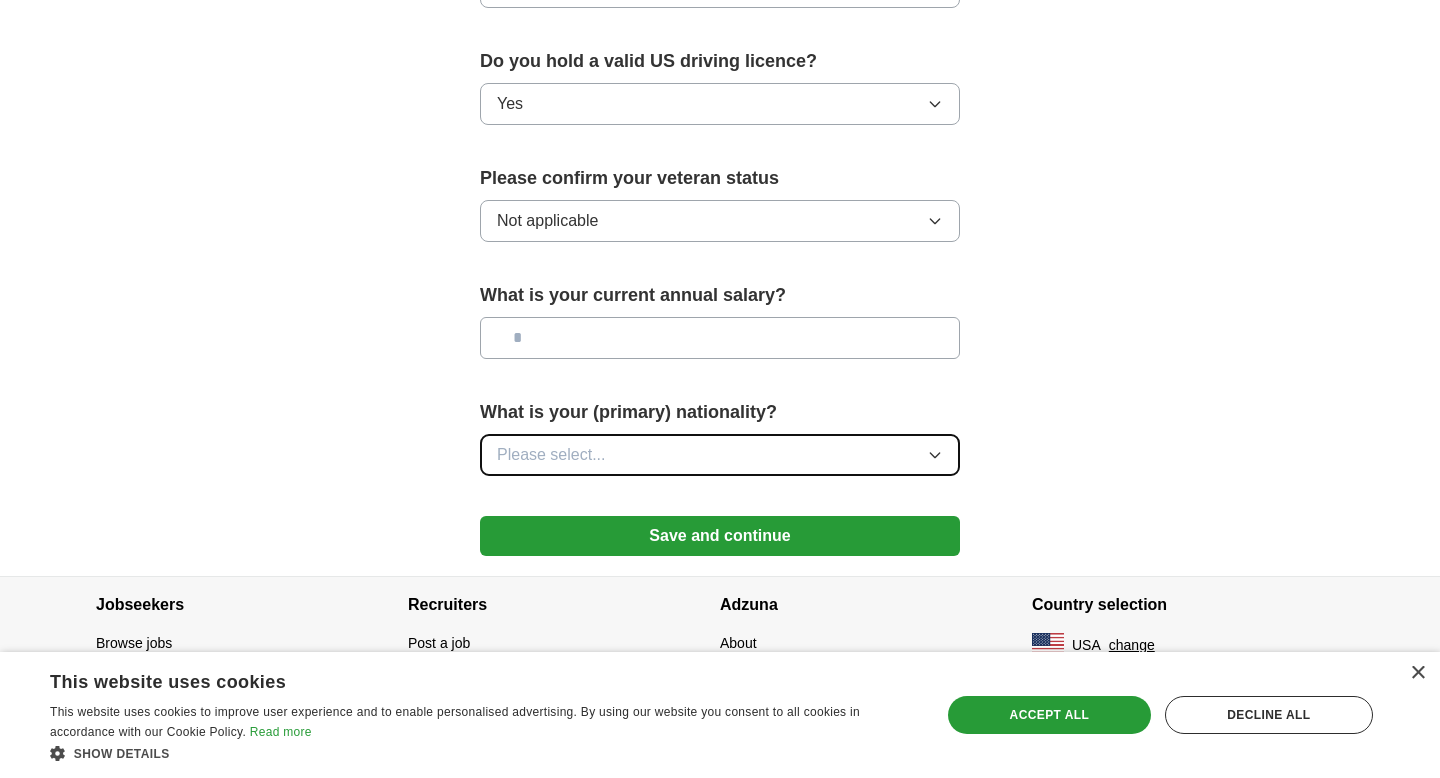 click on "Please select..." at bounding box center (551, 455) 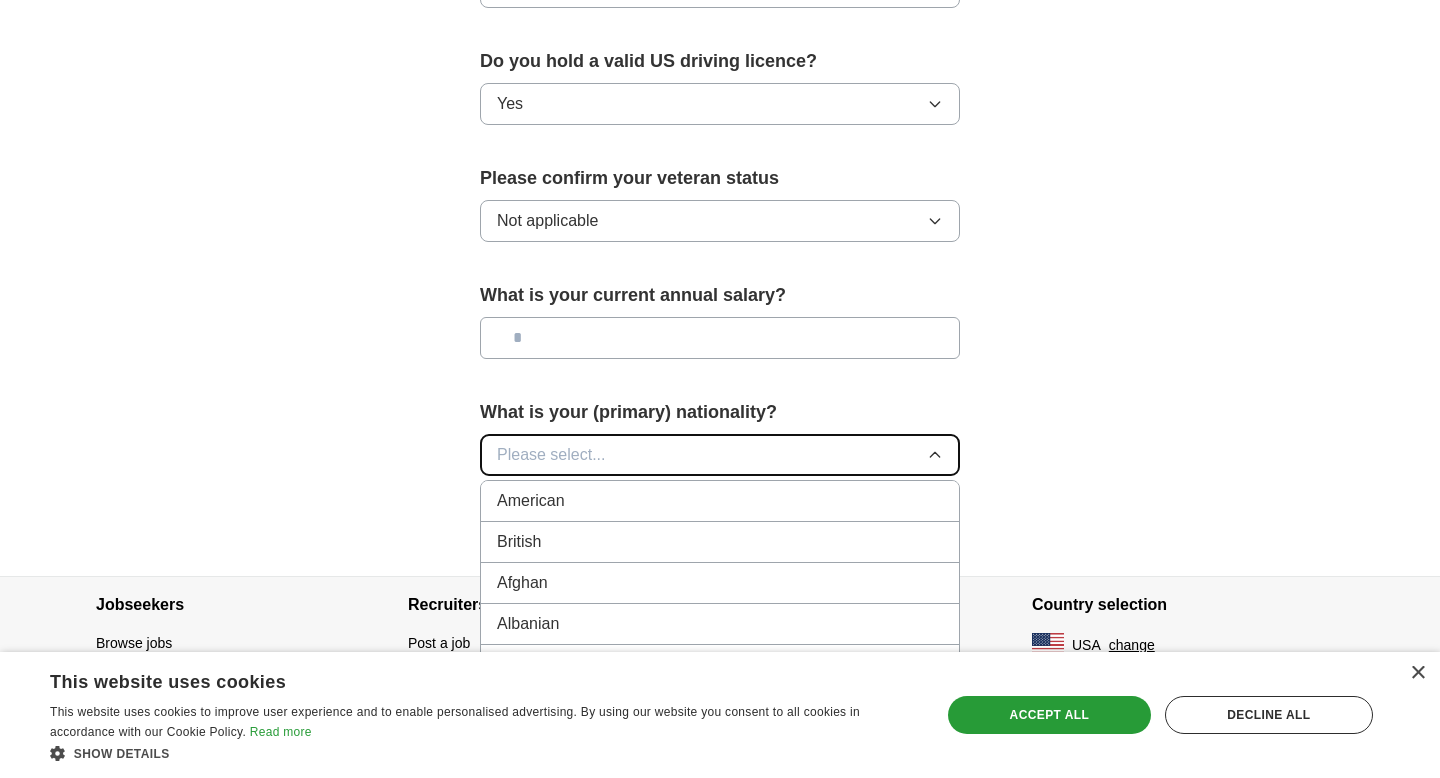 type 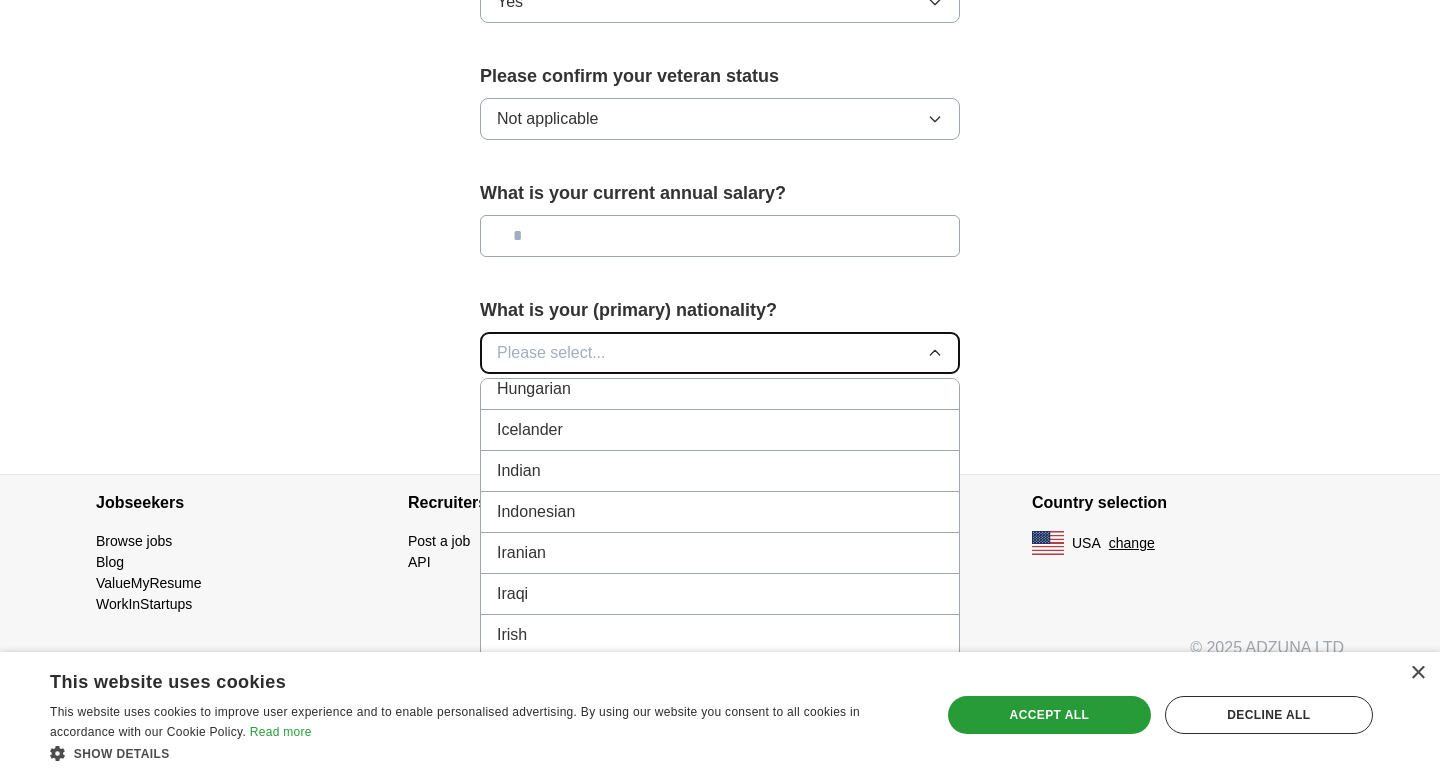 scroll, scrollTop: 3231, scrollLeft: 0, axis: vertical 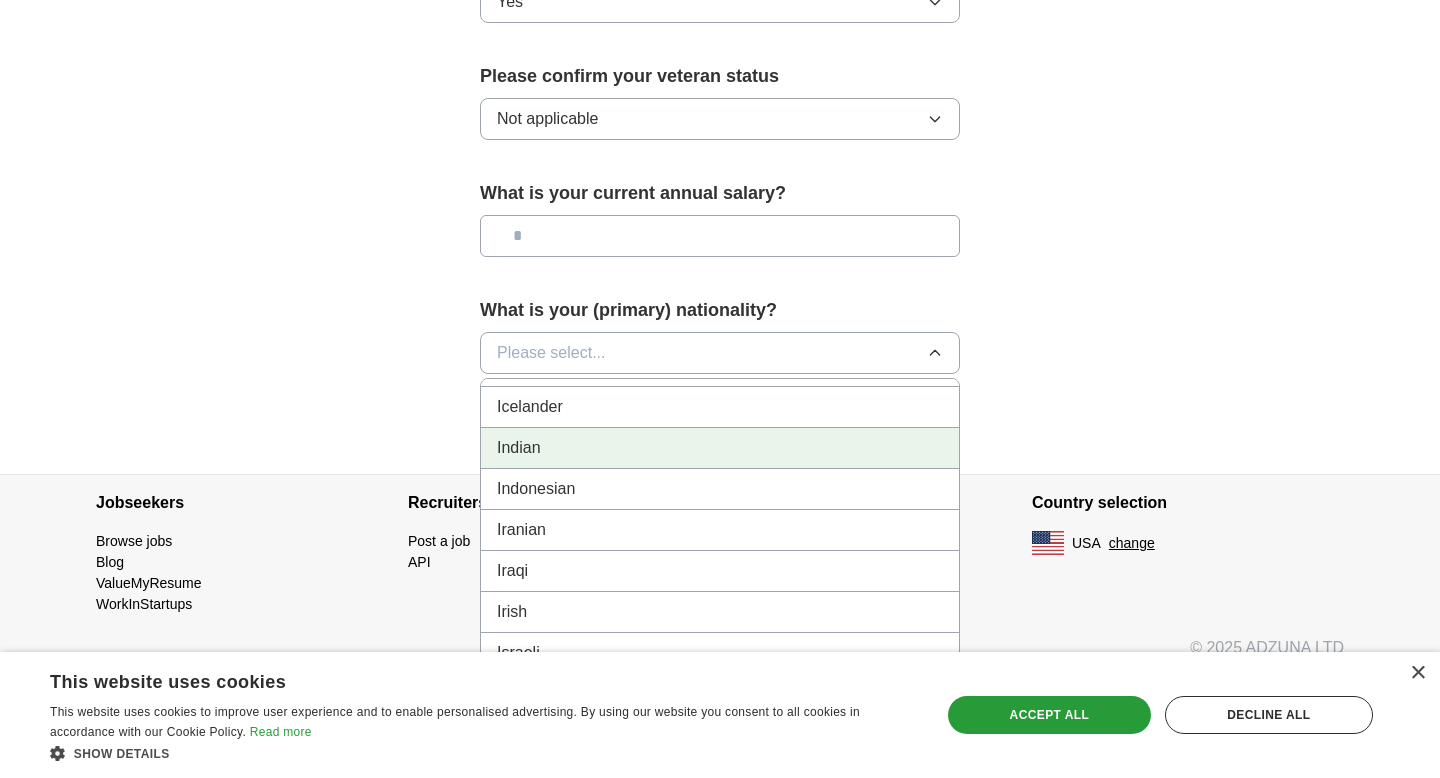 click on "Indian" at bounding box center [720, 448] 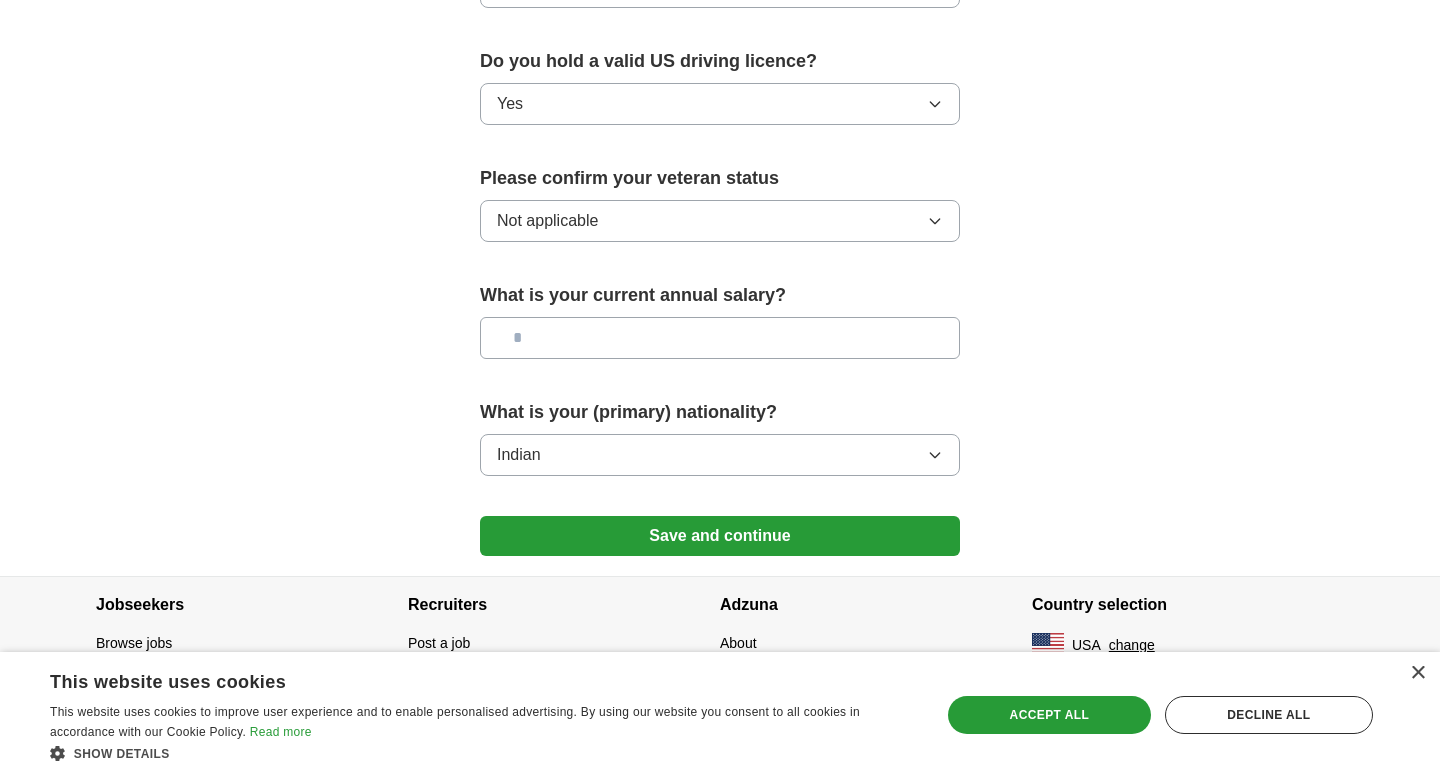 scroll, scrollTop: 1275, scrollLeft: 0, axis: vertical 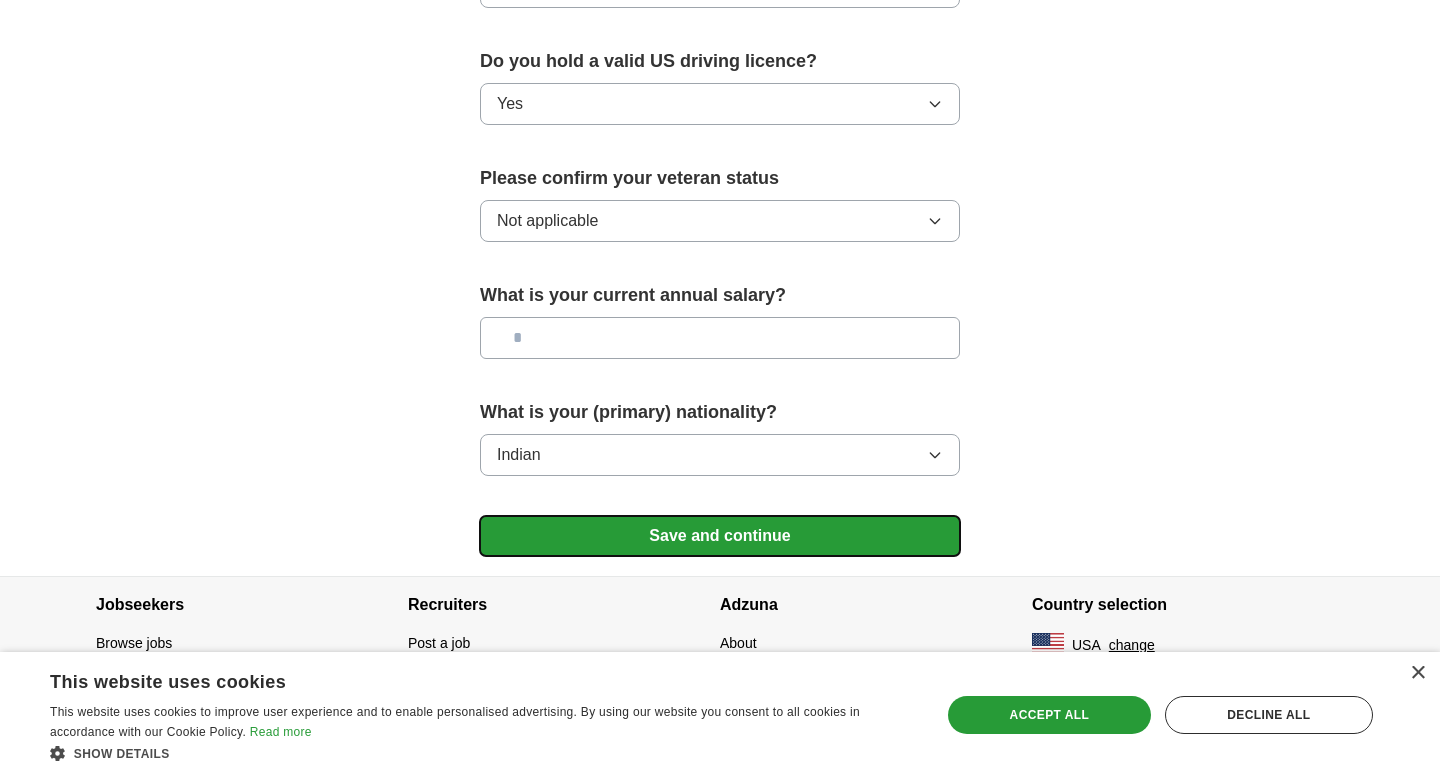 click on "Save and continue" at bounding box center [720, 536] 